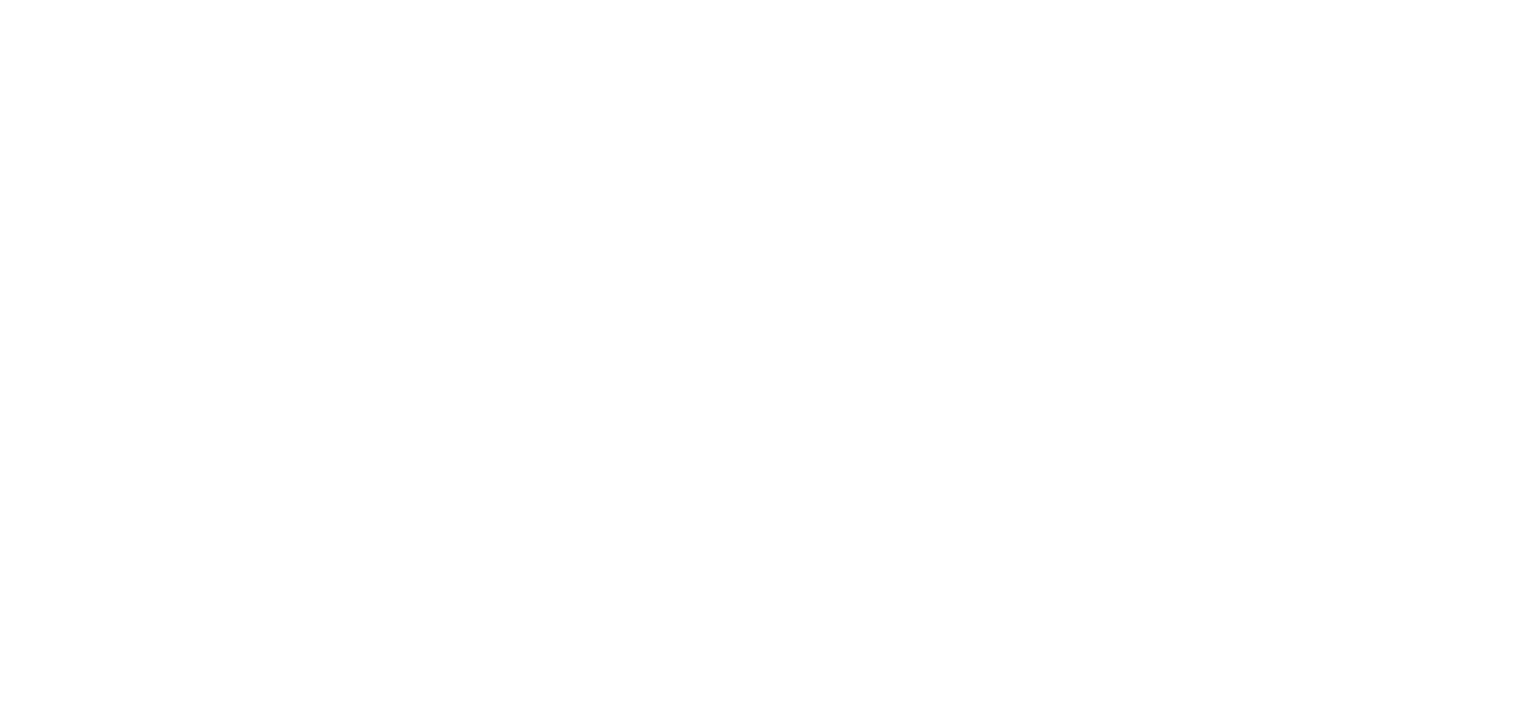 scroll, scrollTop: 0, scrollLeft: 0, axis: both 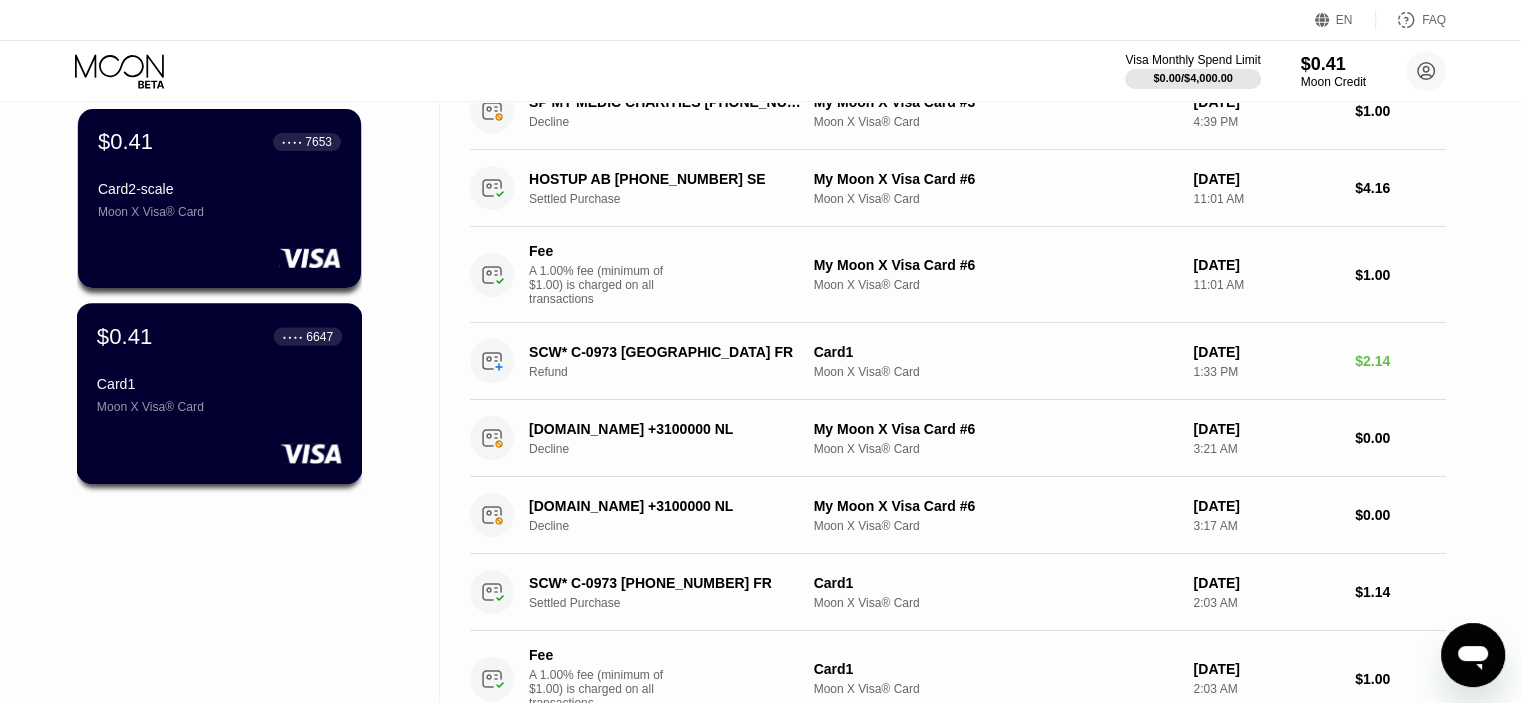 click on "Moon X Visa® Card" at bounding box center (219, 407) 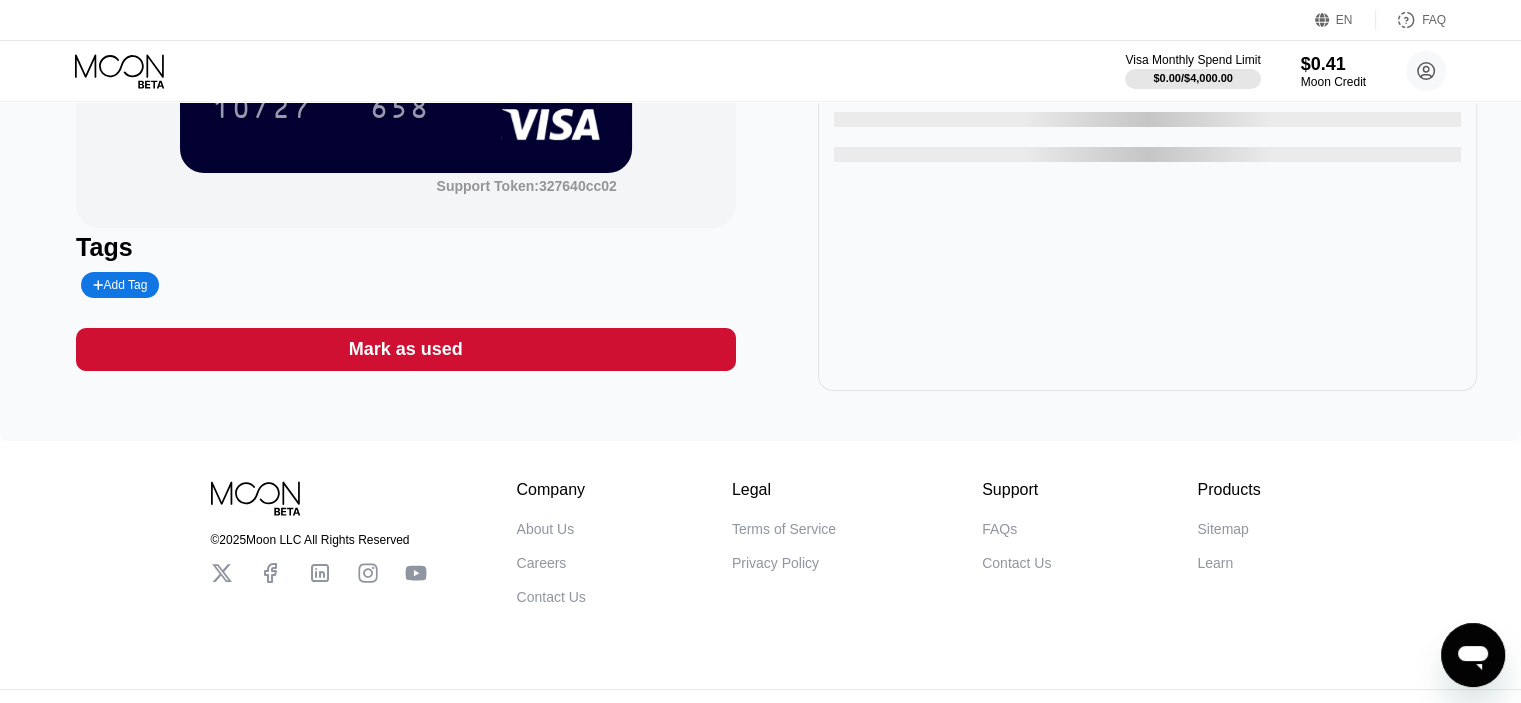 scroll, scrollTop: 89, scrollLeft: 0, axis: vertical 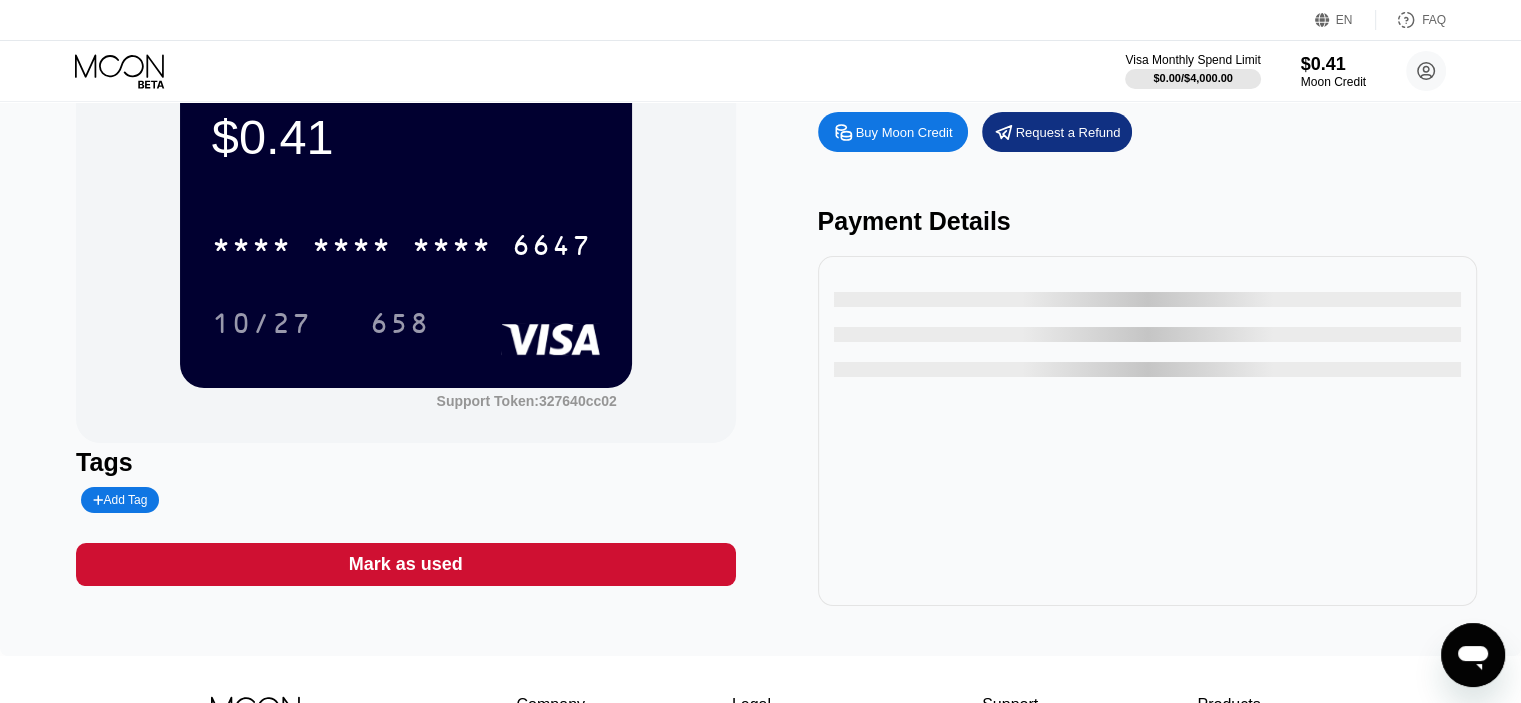 click on "Mark as used" at bounding box center [406, 564] 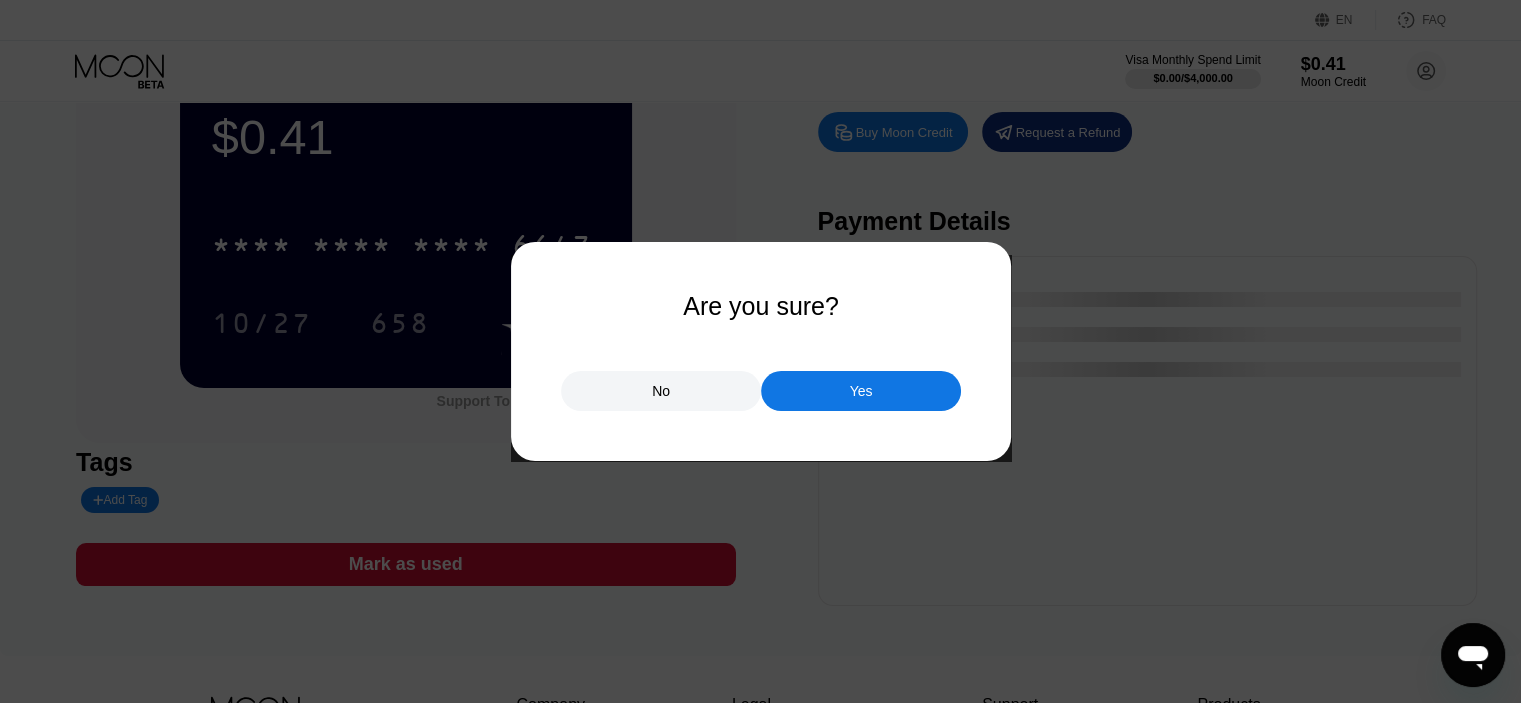 click on "Yes" at bounding box center [861, 391] 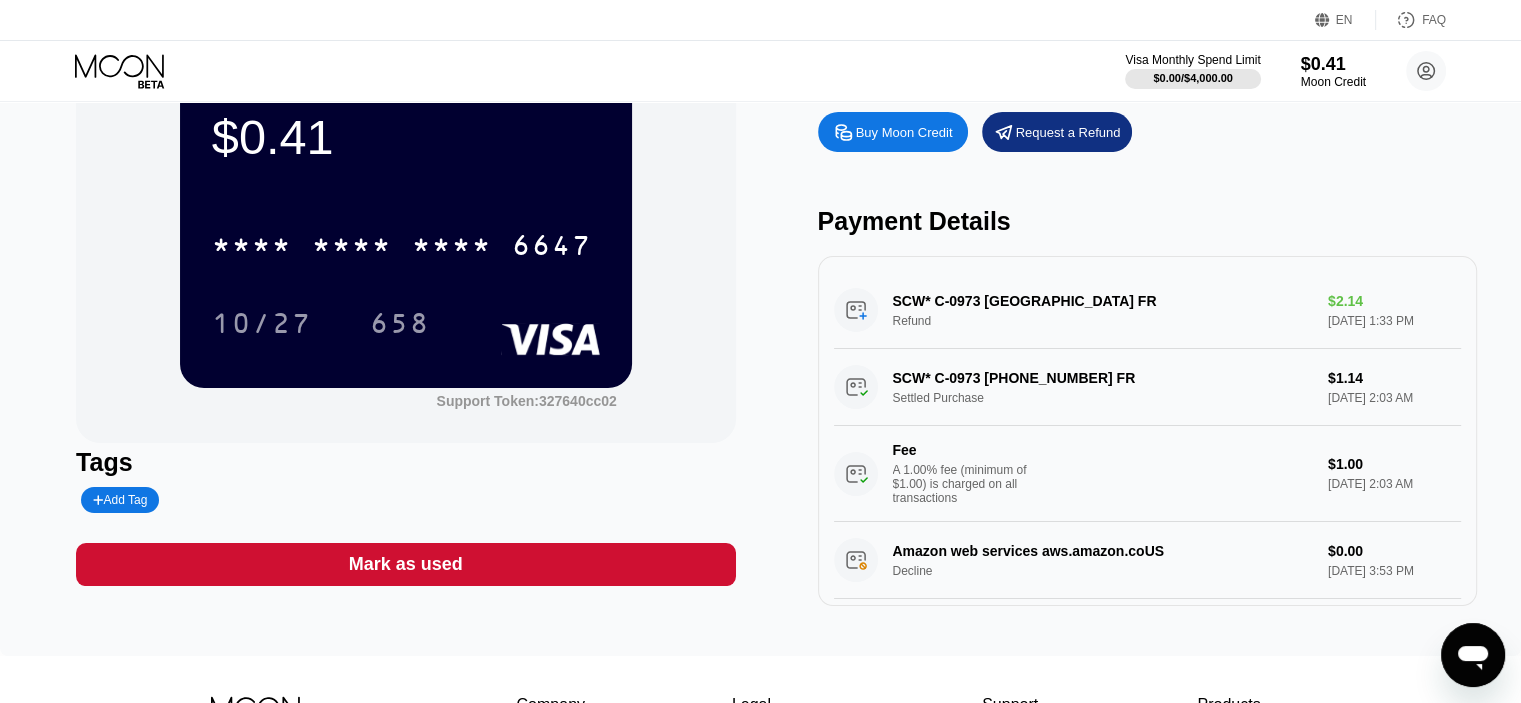 scroll, scrollTop: 0, scrollLeft: 0, axis: both 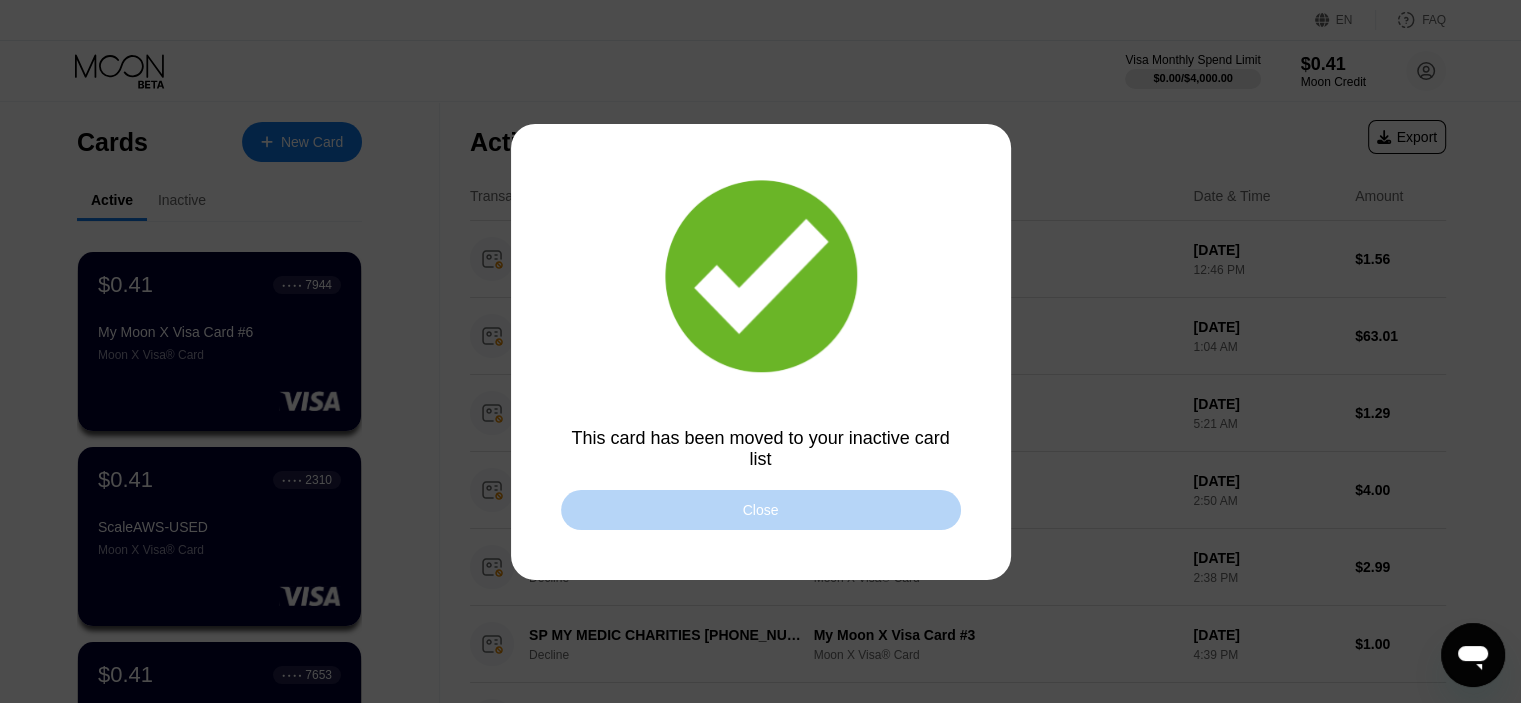 click on "Close" at bounding box center [761, 510] 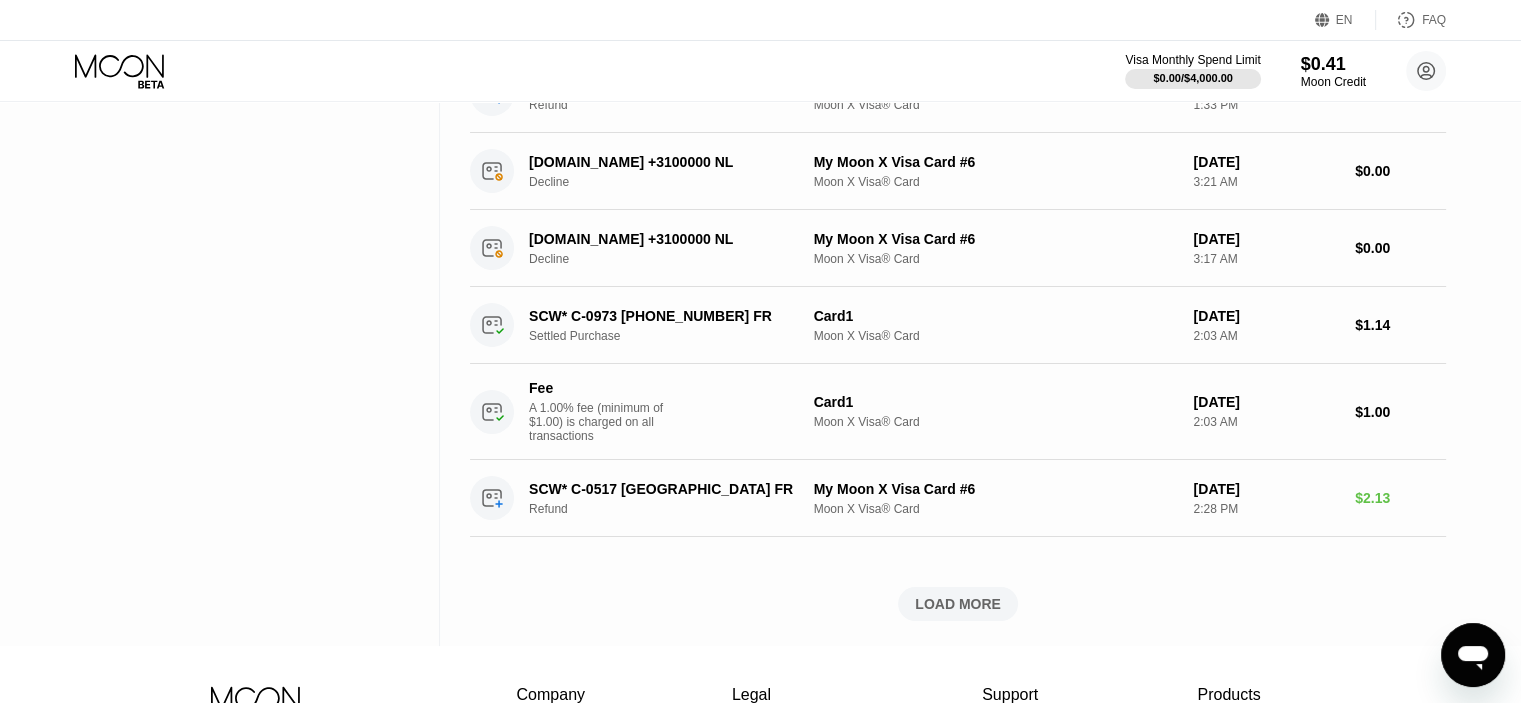 scroll, scrollTop: 266, scrollLeft: 0, axis: vertical 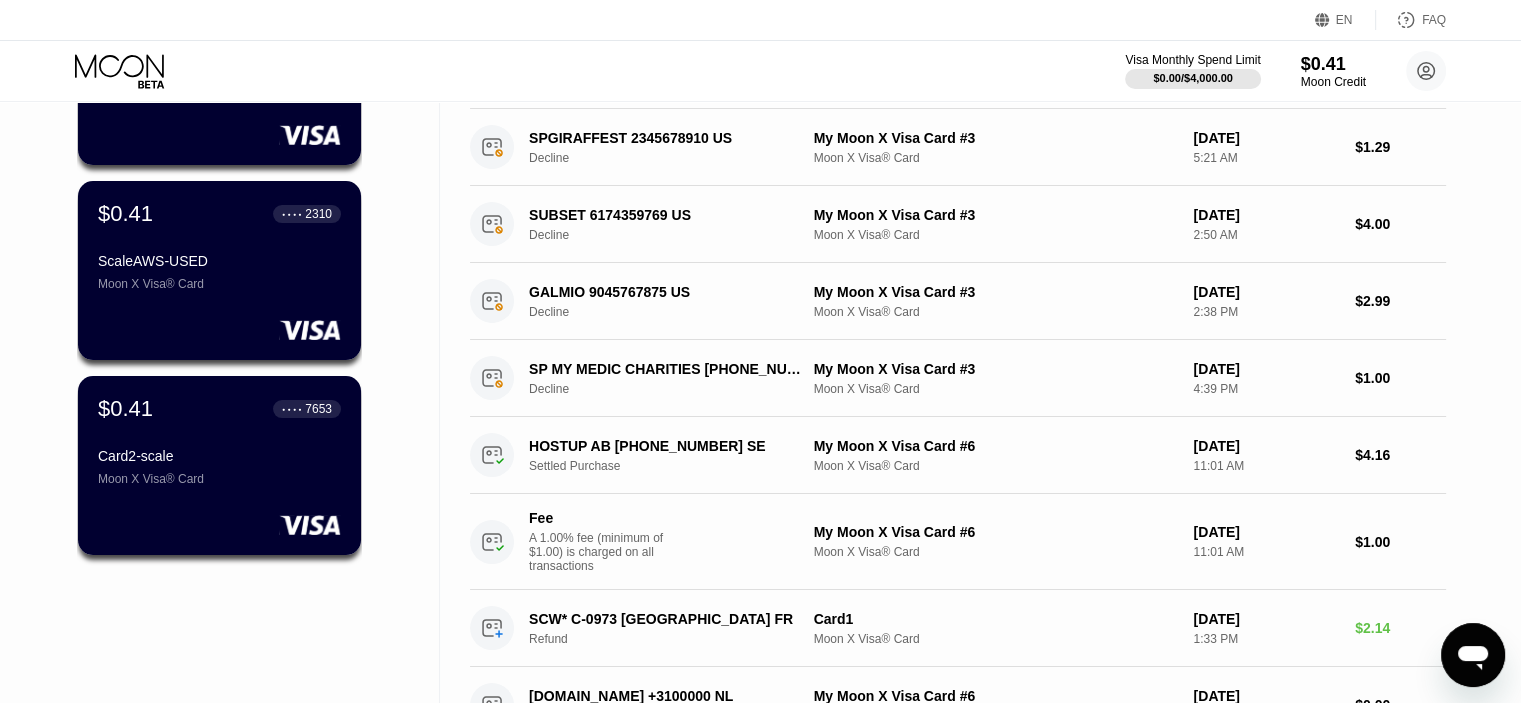 click on "$0.41 ● ● ● ● 7653" at bounding box center (219, 409) 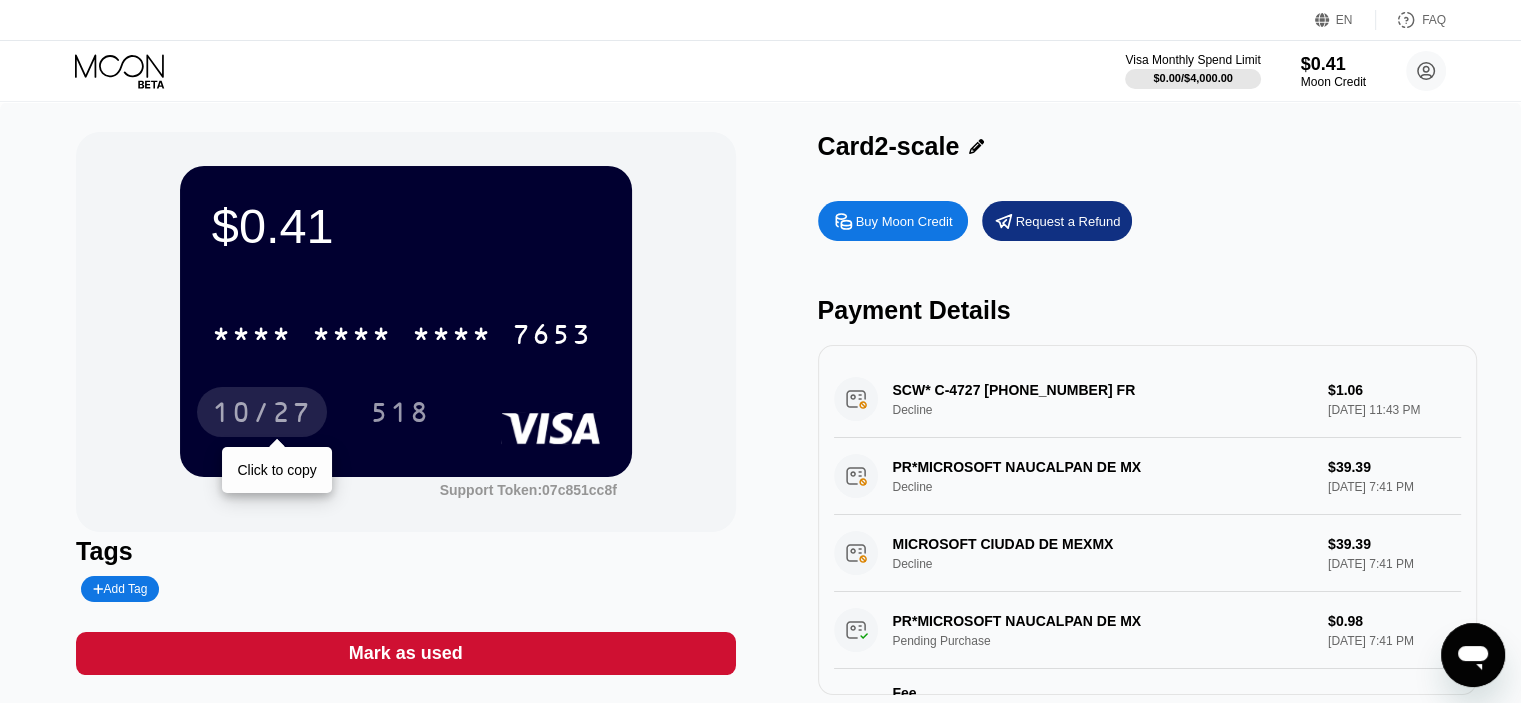 scroll, scrollTop: 266, scrollLeft: 0, axis: vertical 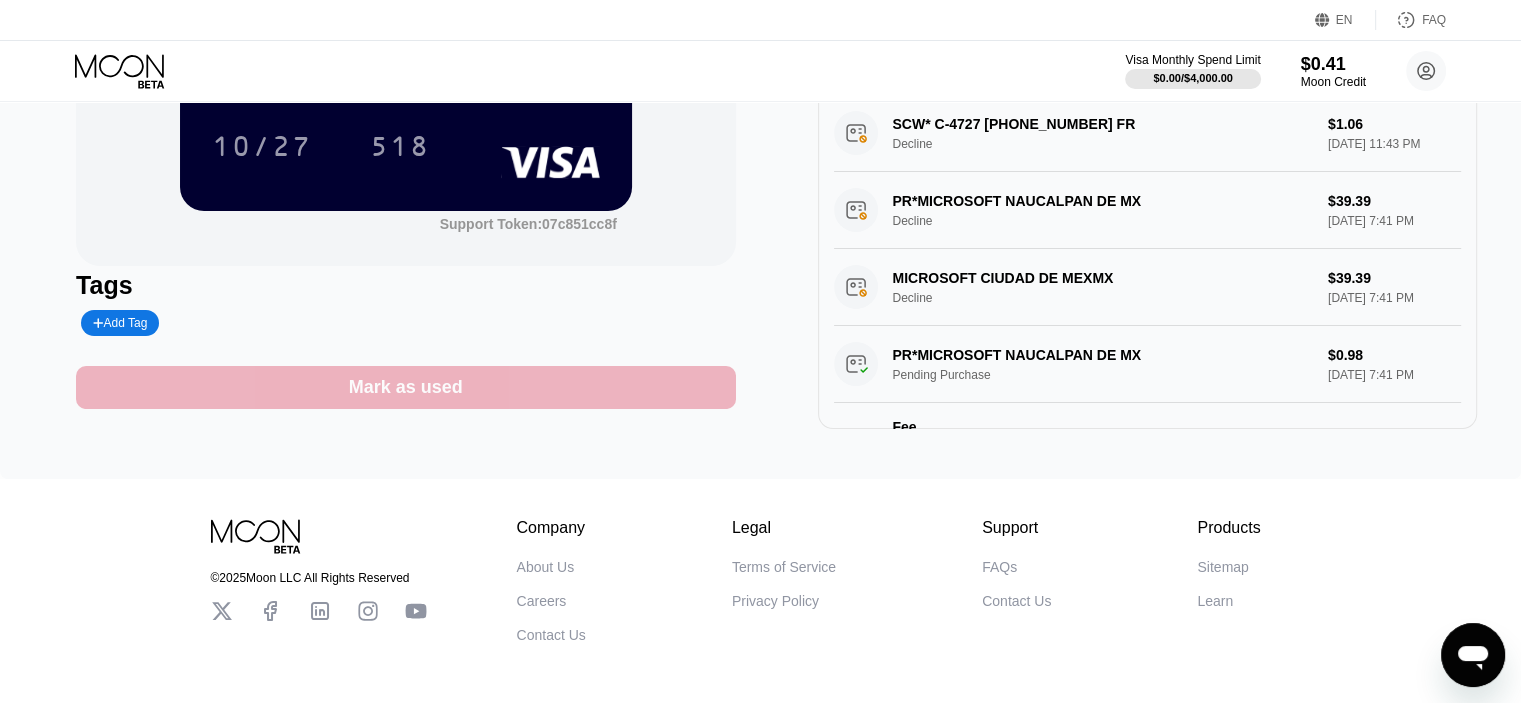click on "Mark as used" at bounding box center [406, 387] 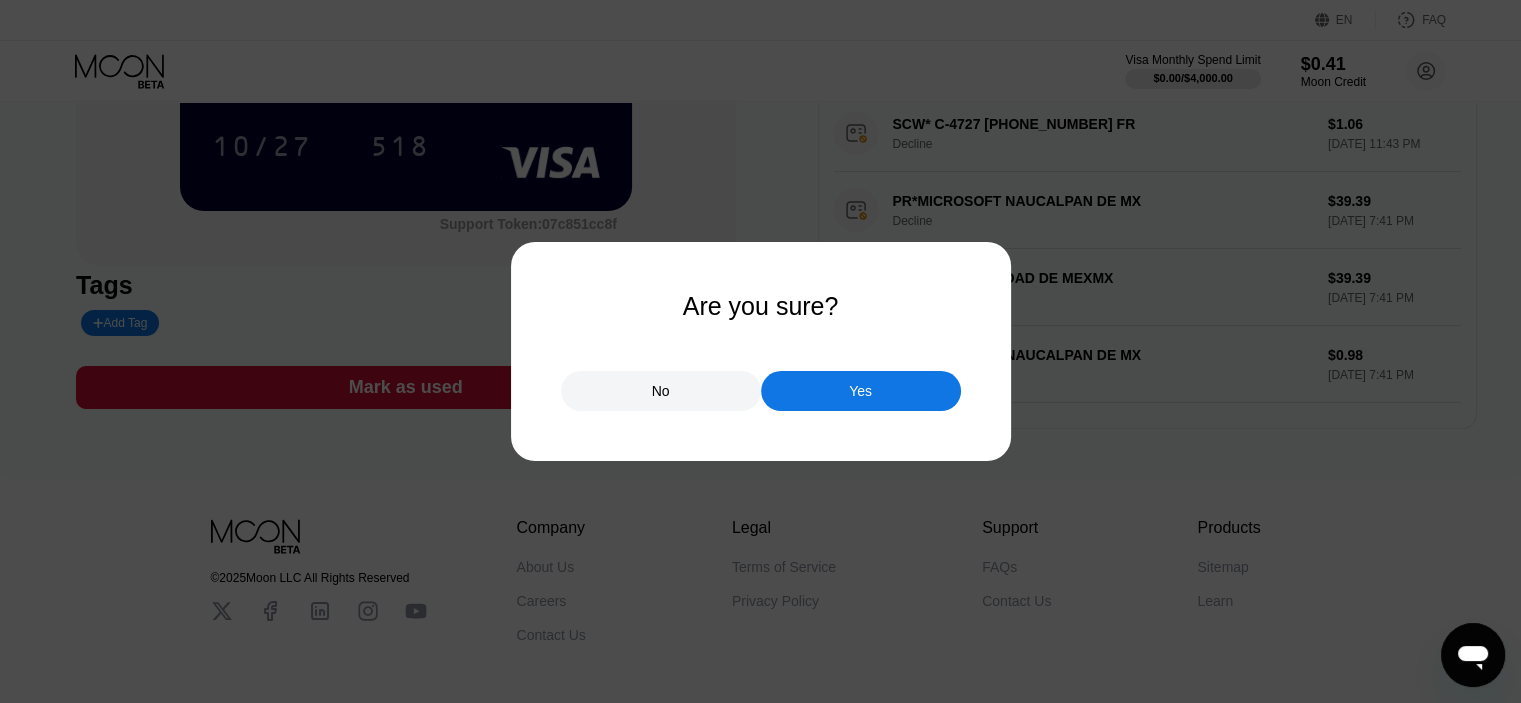 click on "Yes" at bounding box center [861, 391] 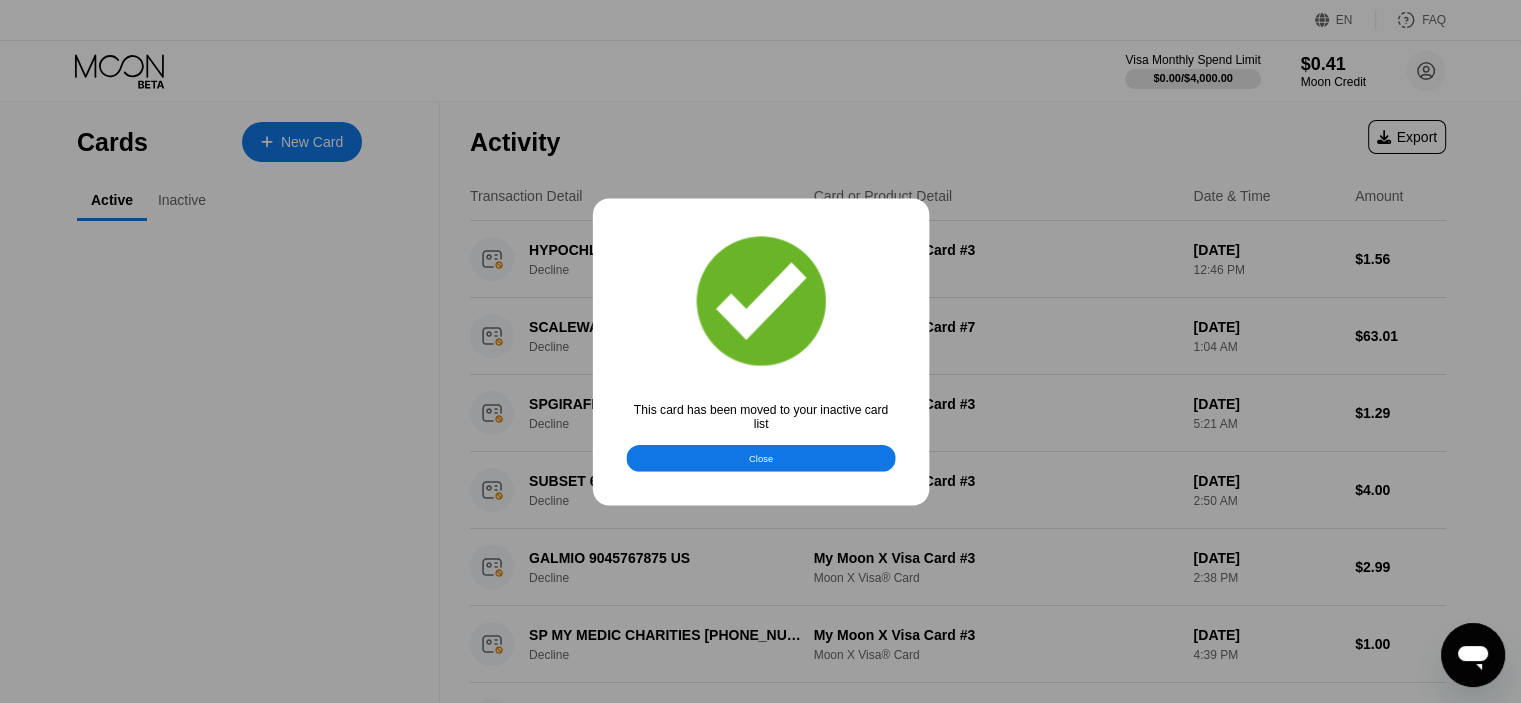 scroll, scrollTop: 0, scrollLeft: 0, axis: both 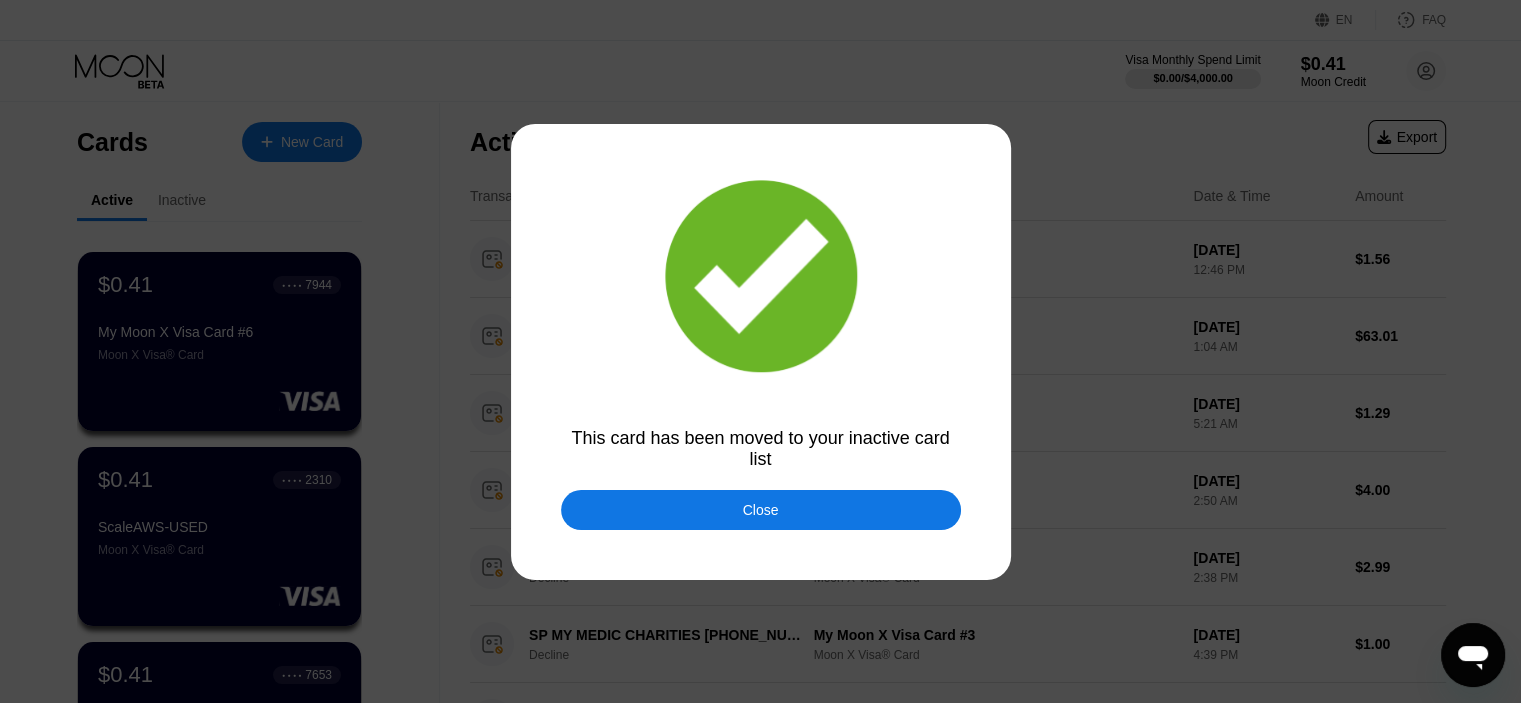 click on "Close" at bounding box center [761, 510] 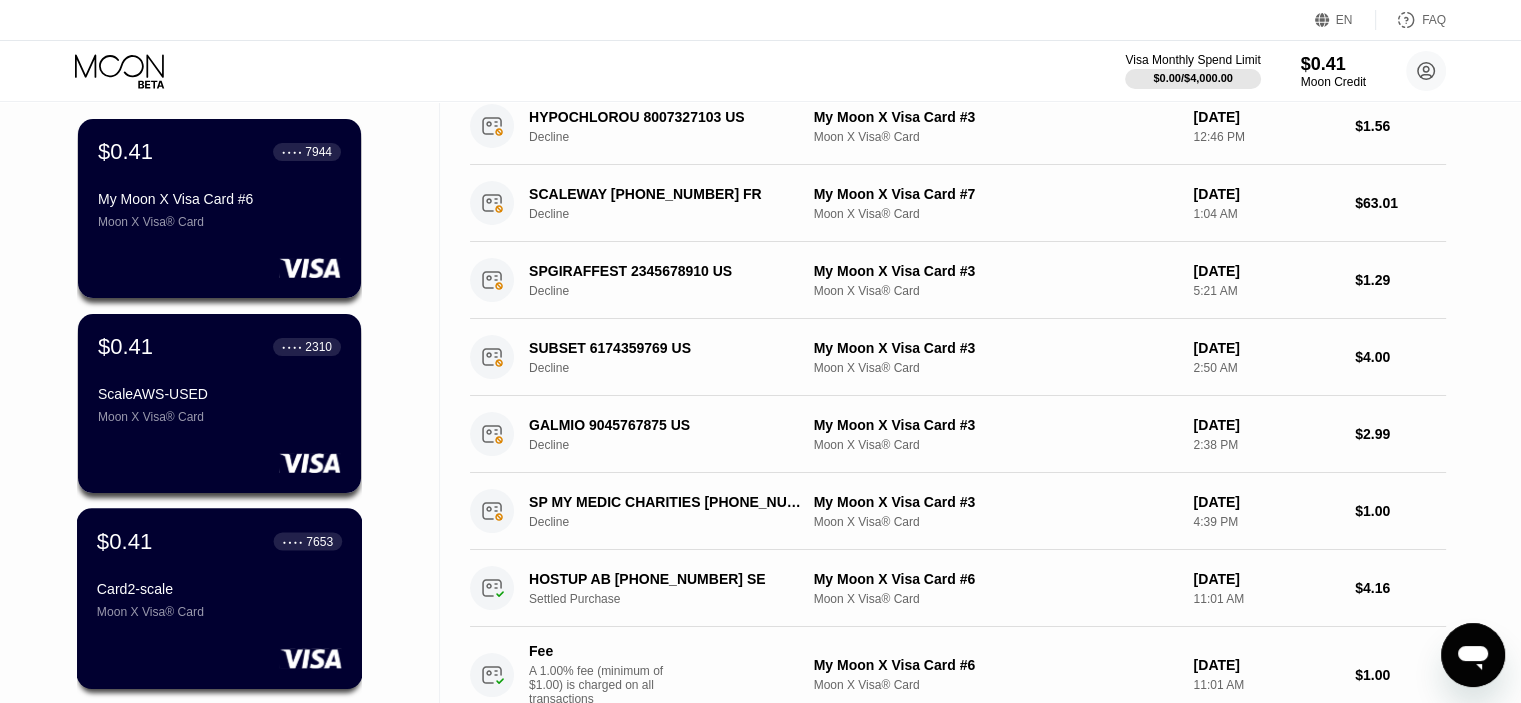 scroll, scrollTop: 266, scrollLeft: 0, axis: vertical 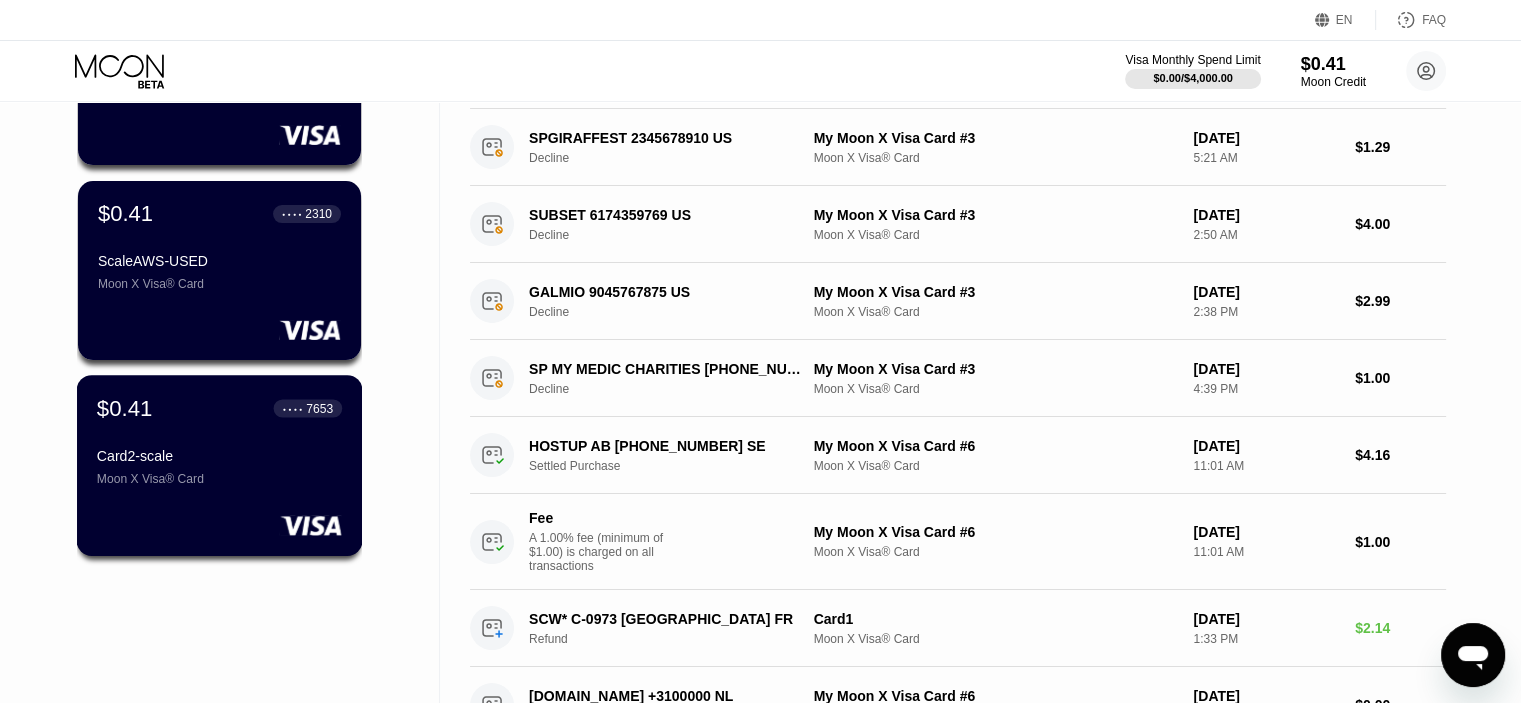 click on "$0.41 ● ● ● ● 7653 Card2-scale Moon X Visa® Card" at bounding box center [220, 465] 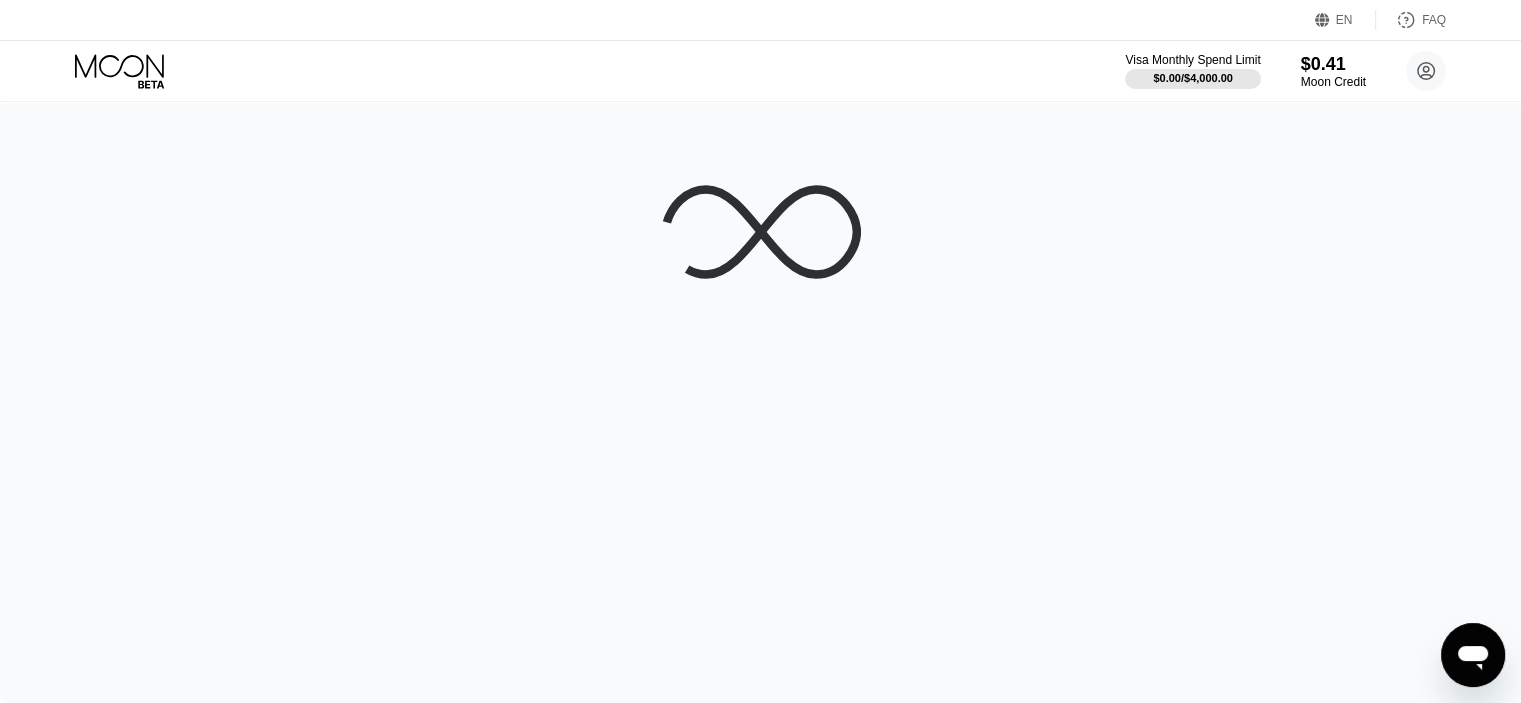 scroll, scrollTop: 133, scrollLeft: 0, axis: vertical 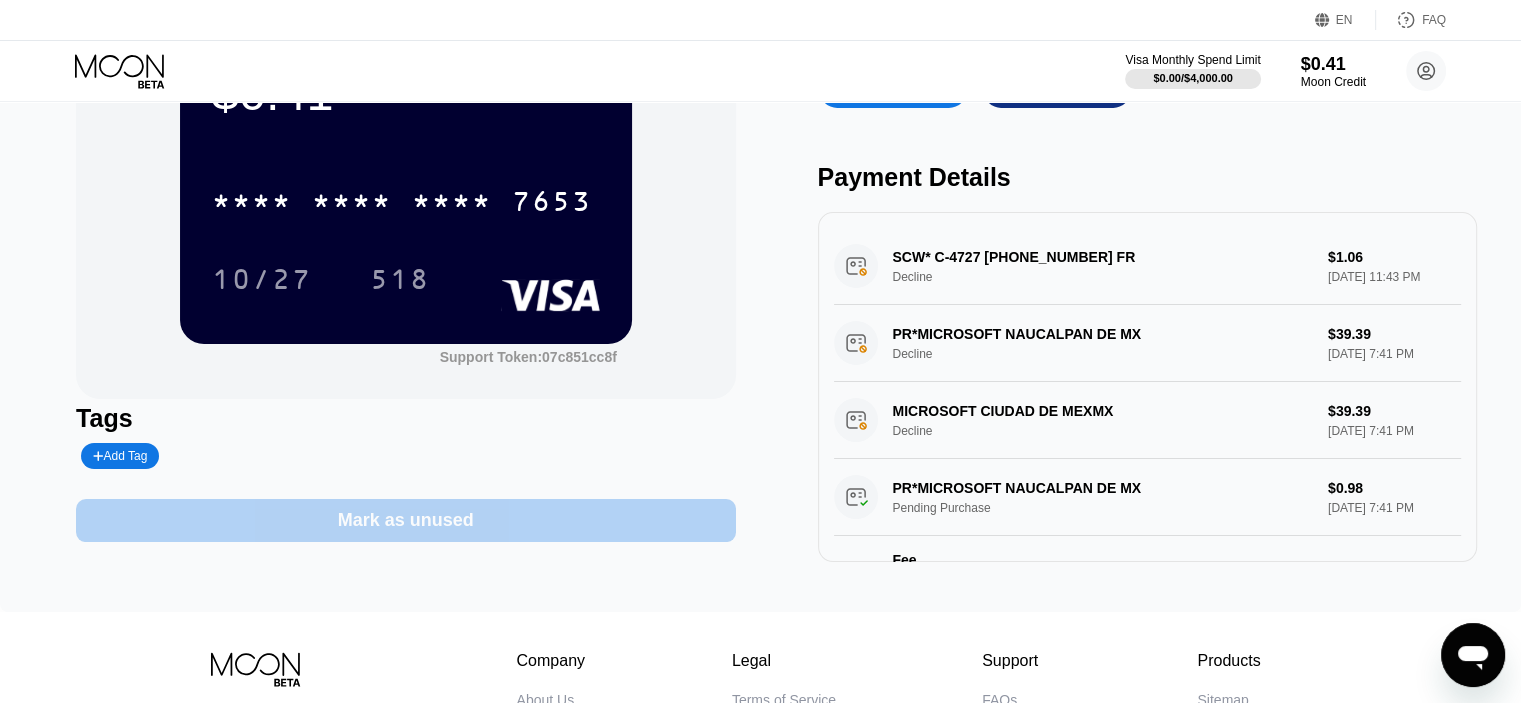 click on "Mark as unused" at bounding box center (405, 520) 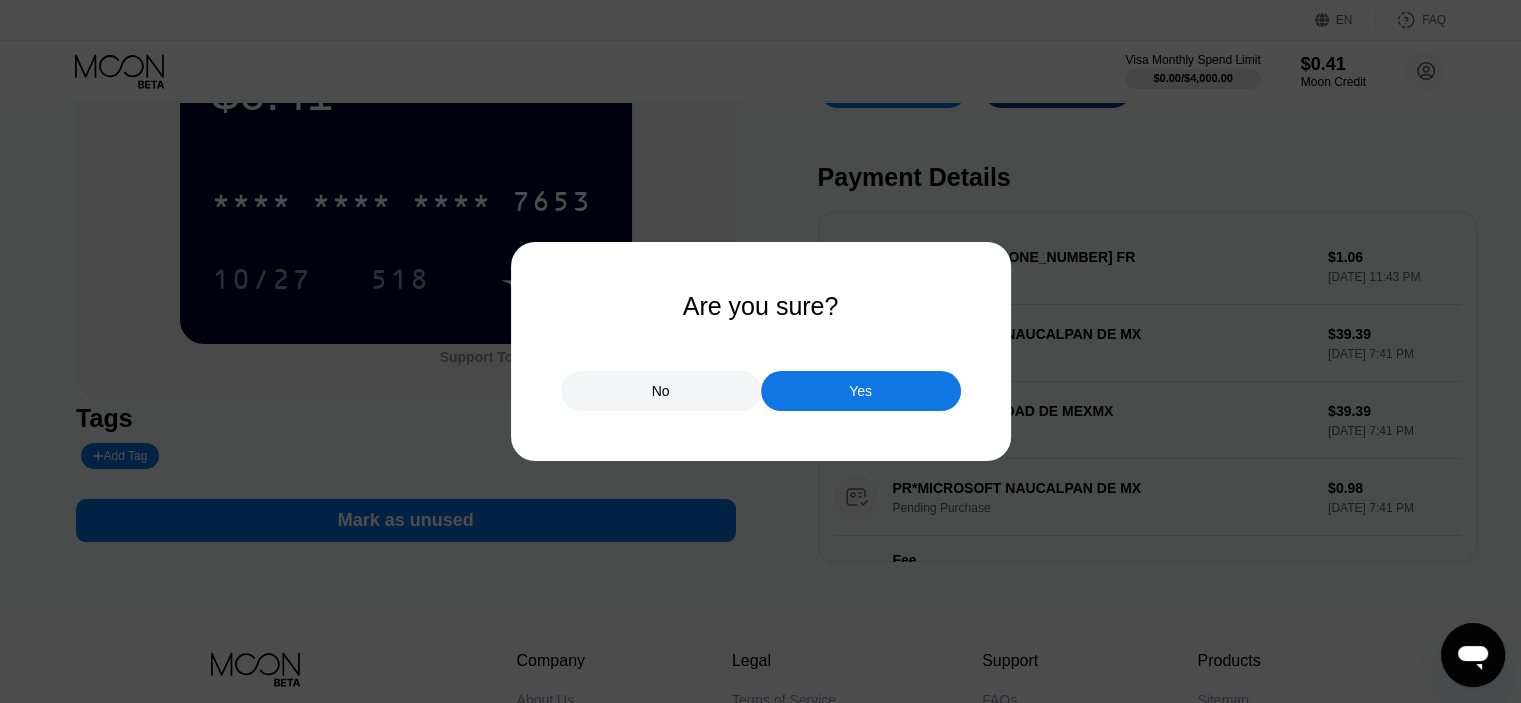 click on "Yes" at bounding box center [861, 391] 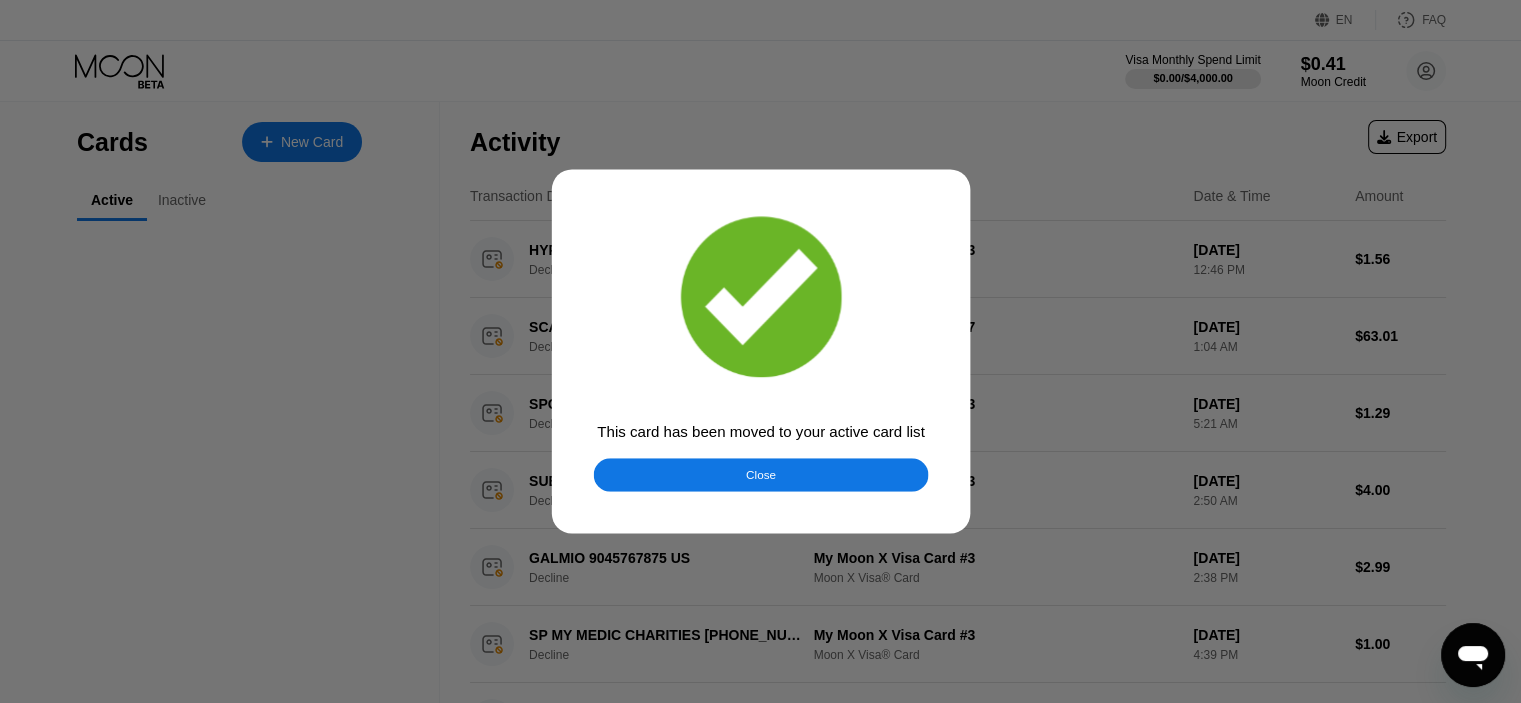 scroll, scrollTop: 0, scrollLeft: 0, axis: both 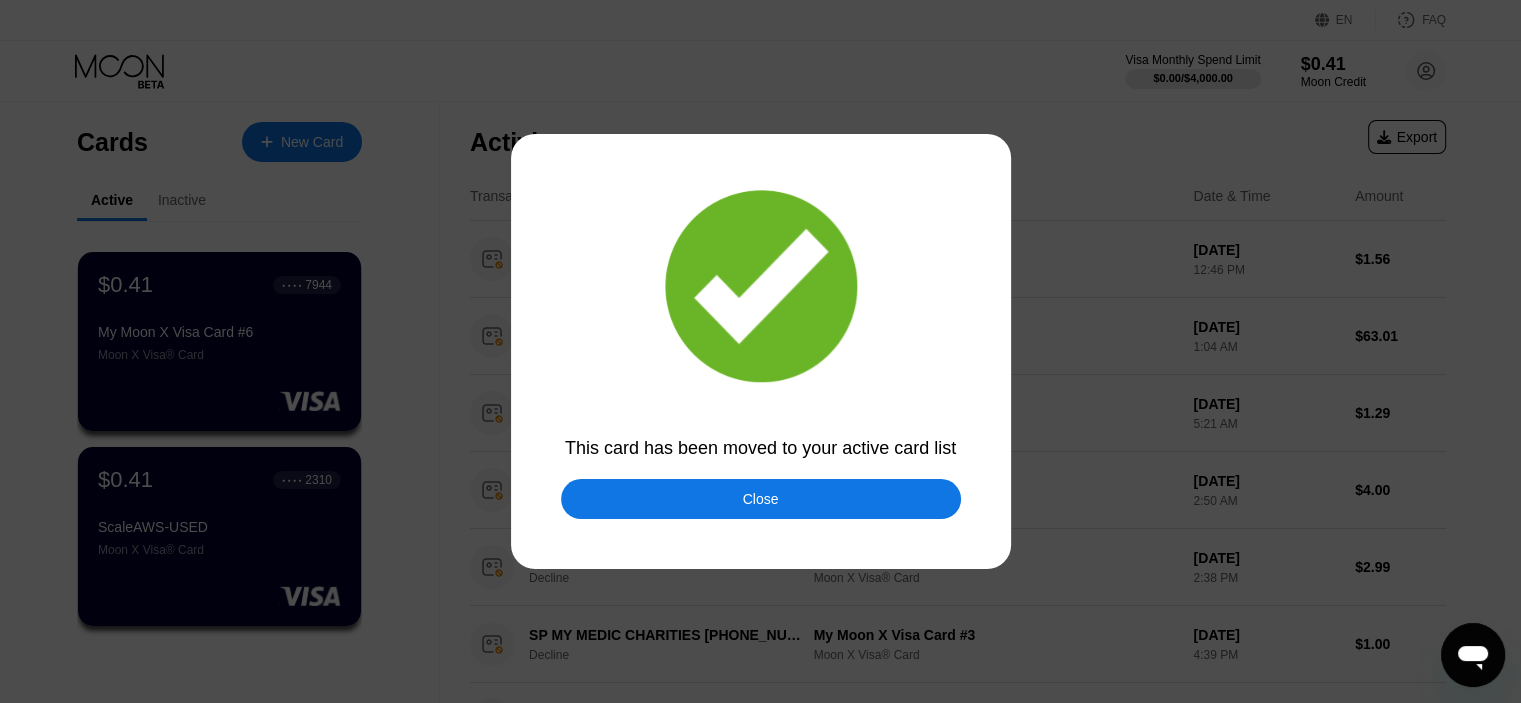 click on "Close" at bounding box center [761, 499] 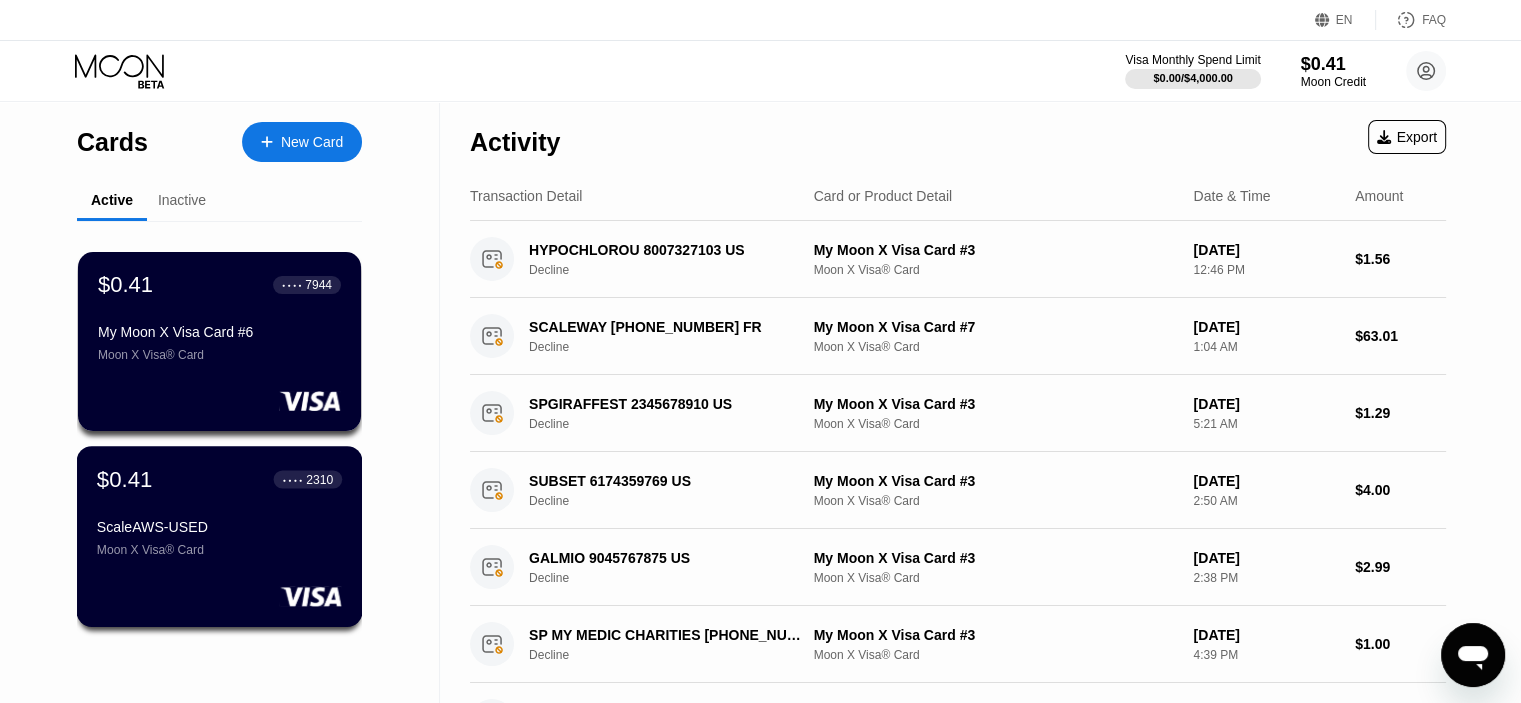 click on "$0.41 ● ● ● ● 2310 ScaleAWS-USED Moon X Visa® Card" at bounding box center [219, 511] 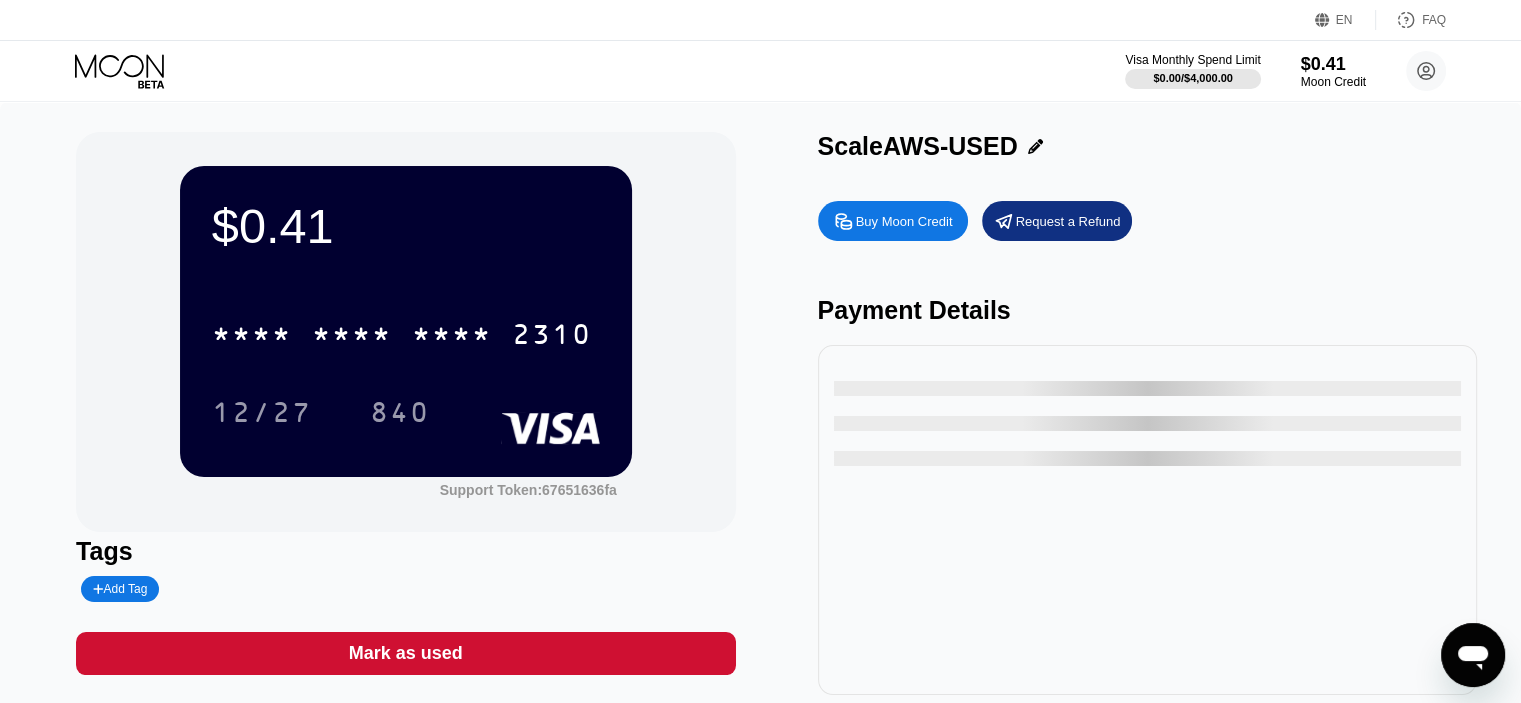 scroll, scrollTop: 266, scrollLeft: 0, axis: vertical 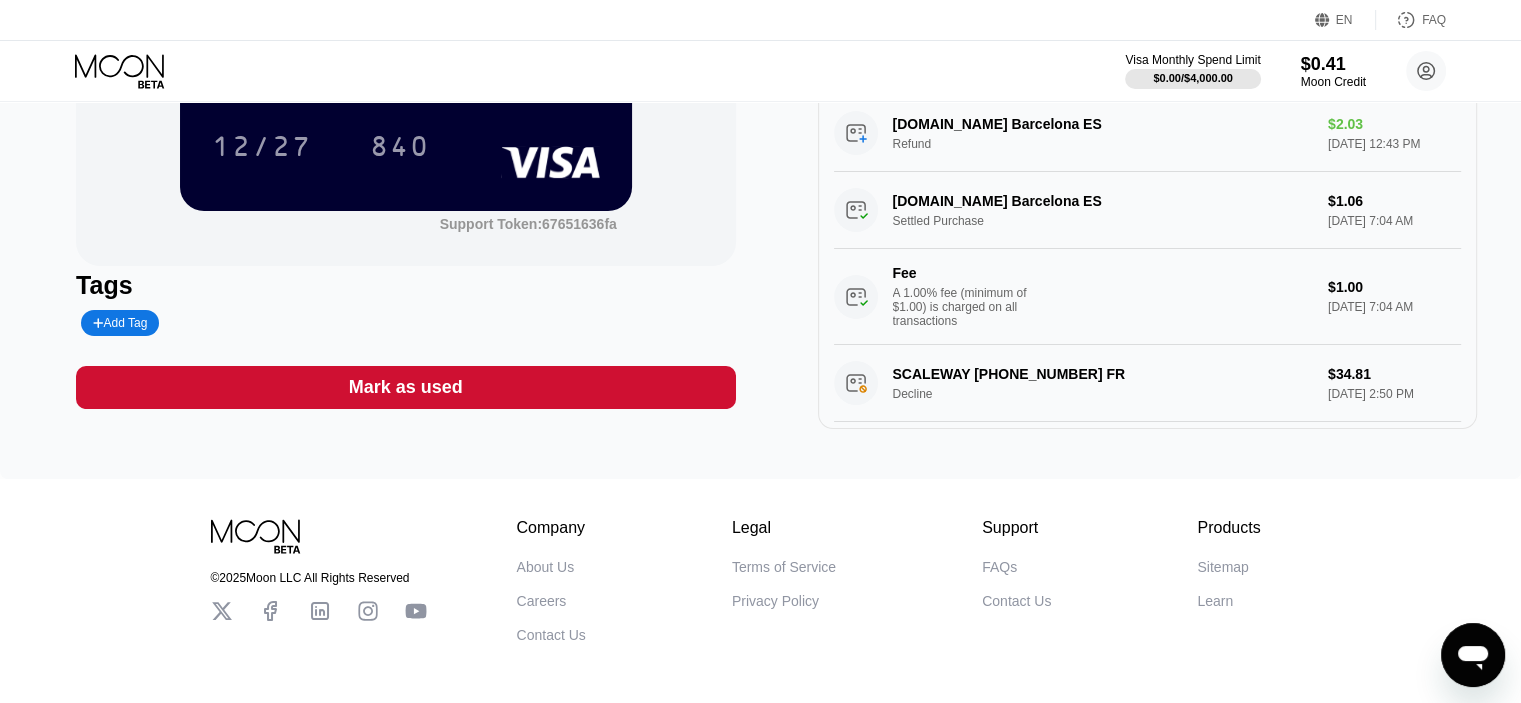 click on "Mark as used" at bounding box center [405, 387] 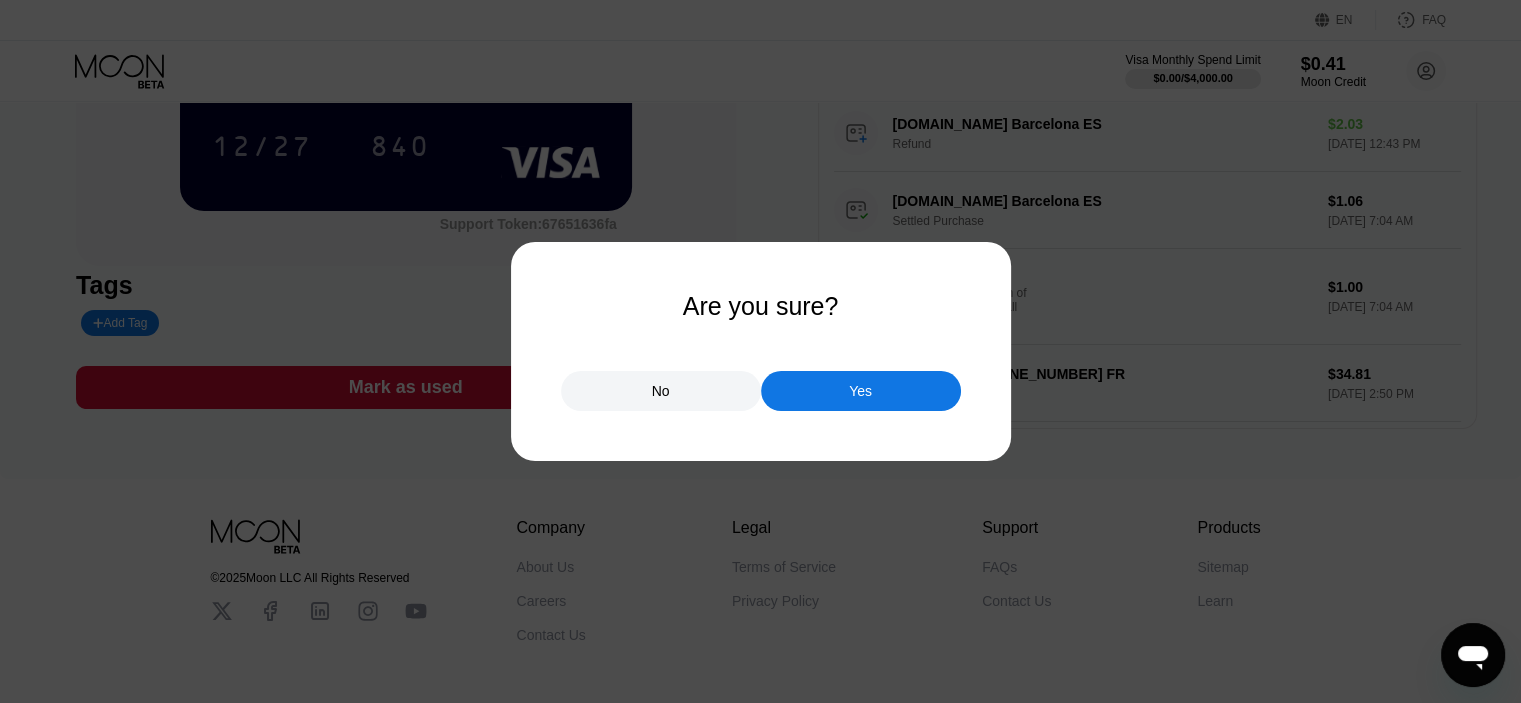 click on "No Yes" at bounding box center (761, 381) 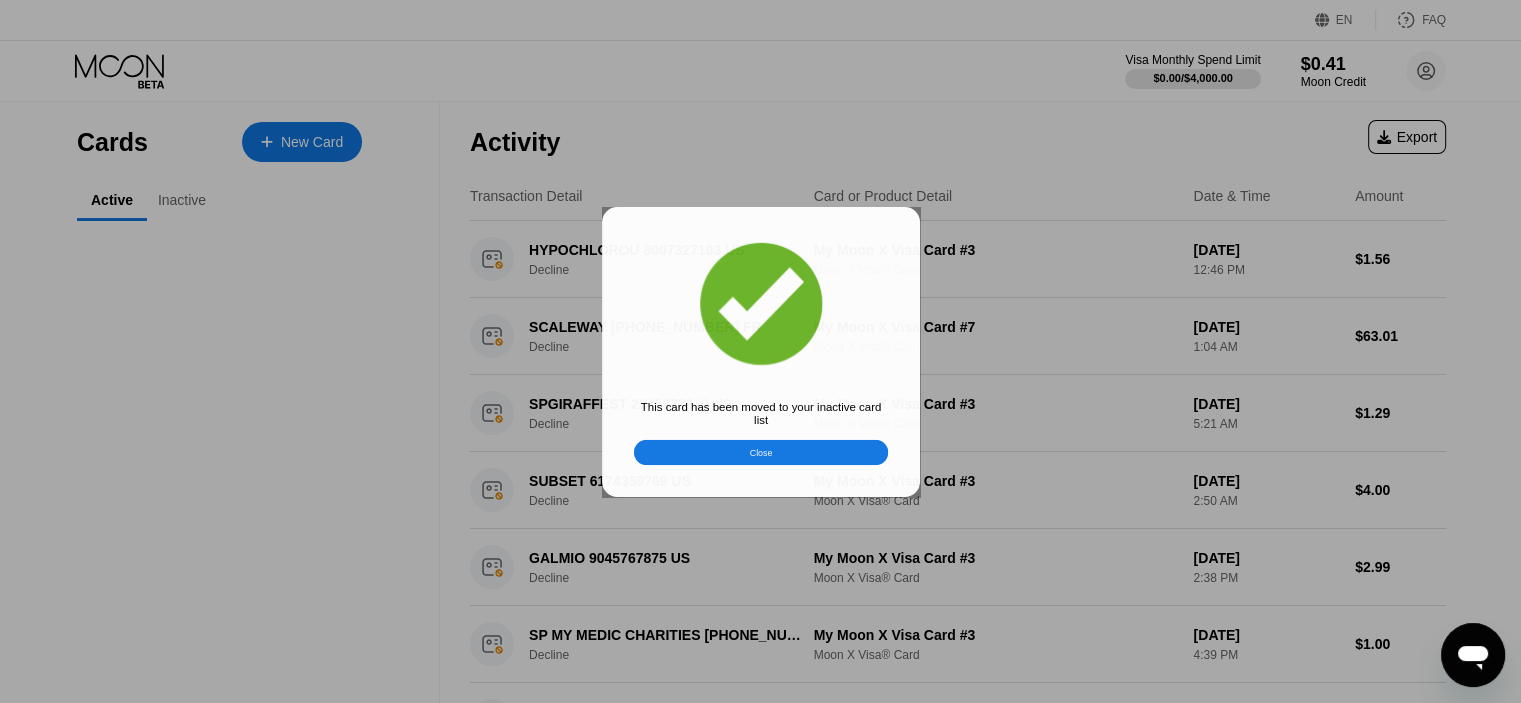 scroll, scrollTop: 0, scrollLeft: 0, axis: both 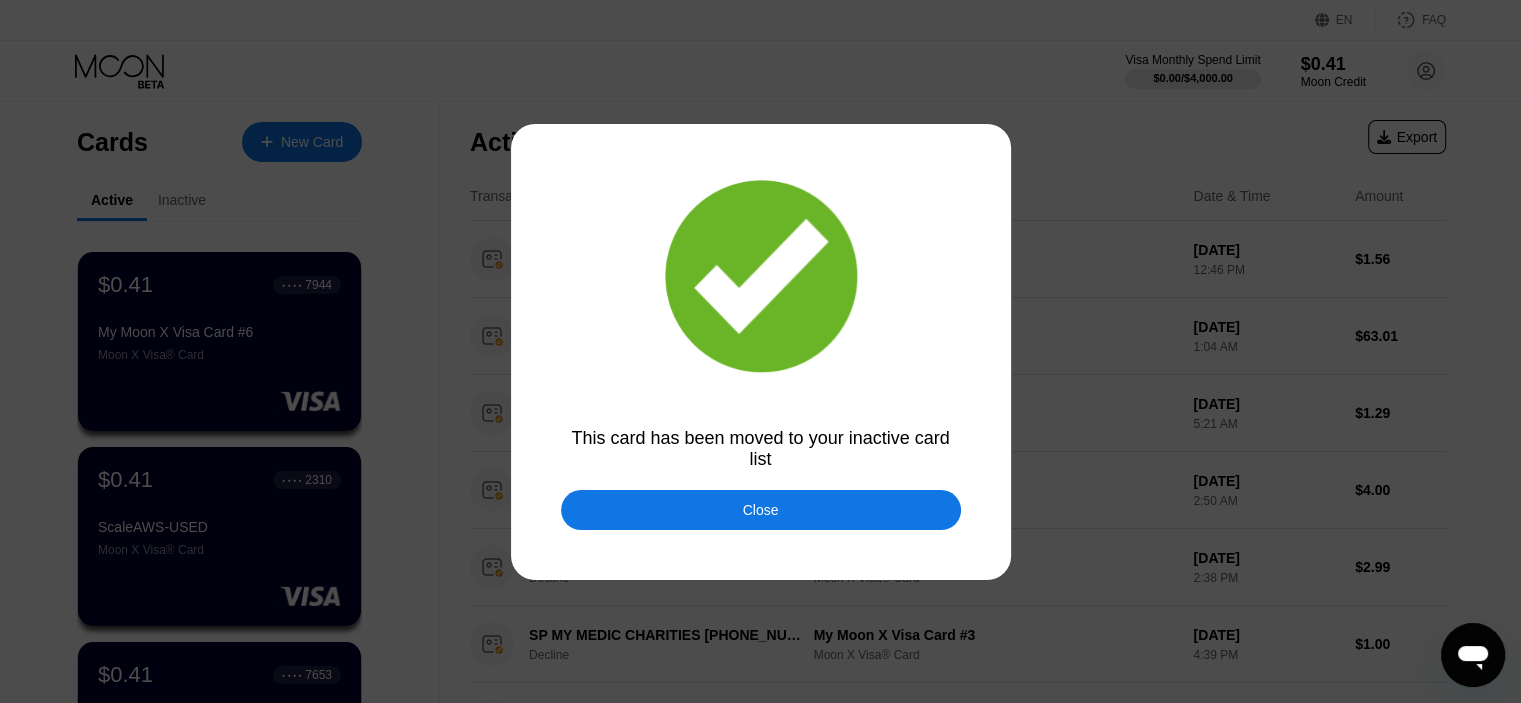 click on "Close" at bounding box center (761, 510) 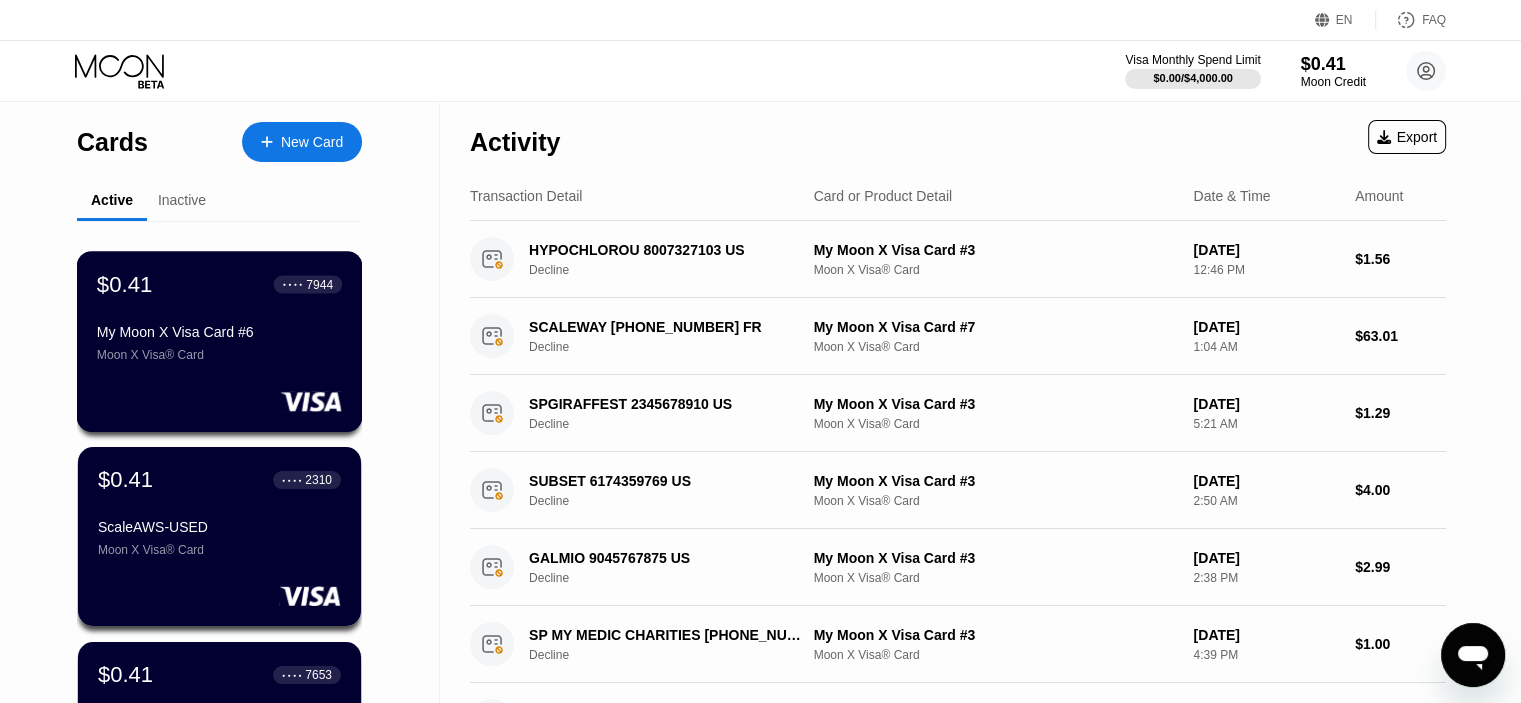 scroll, scrollTop: 266, scrollLeft: 0, axis: vertical 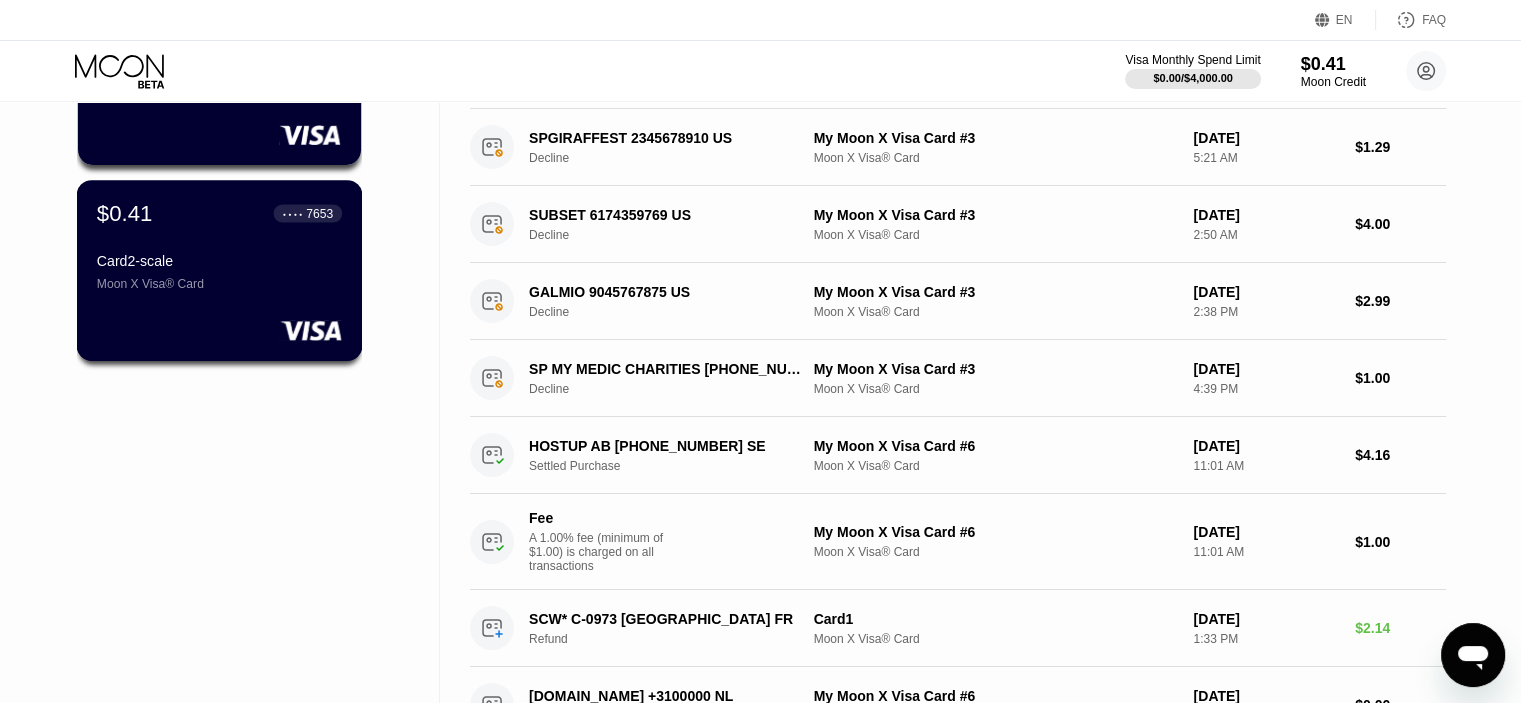 click on "$0.41 ● ● ● ● 7653 Card2-scale Moon X Visa® Card" at bounding box center (220, 270) 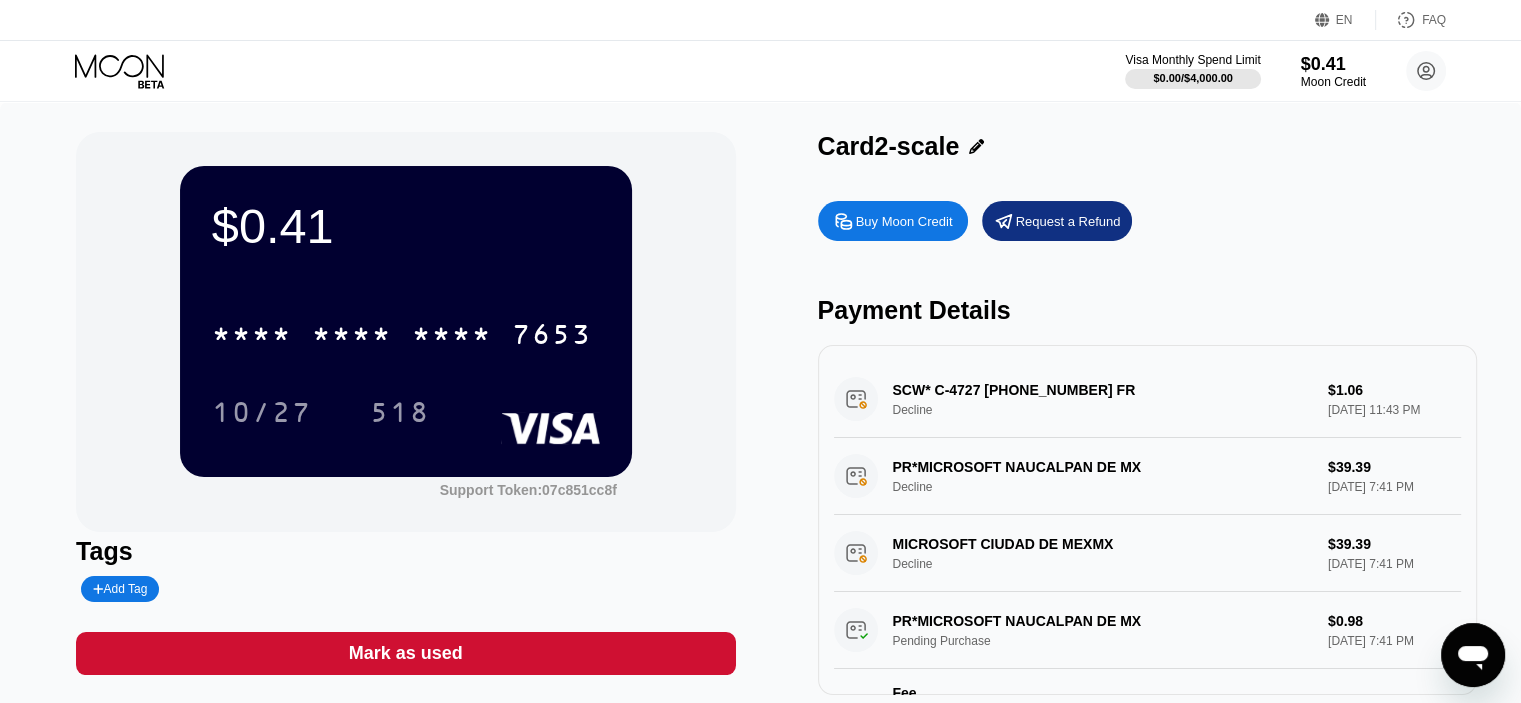 click on "Mark as used" at bounding box center [405, 653] 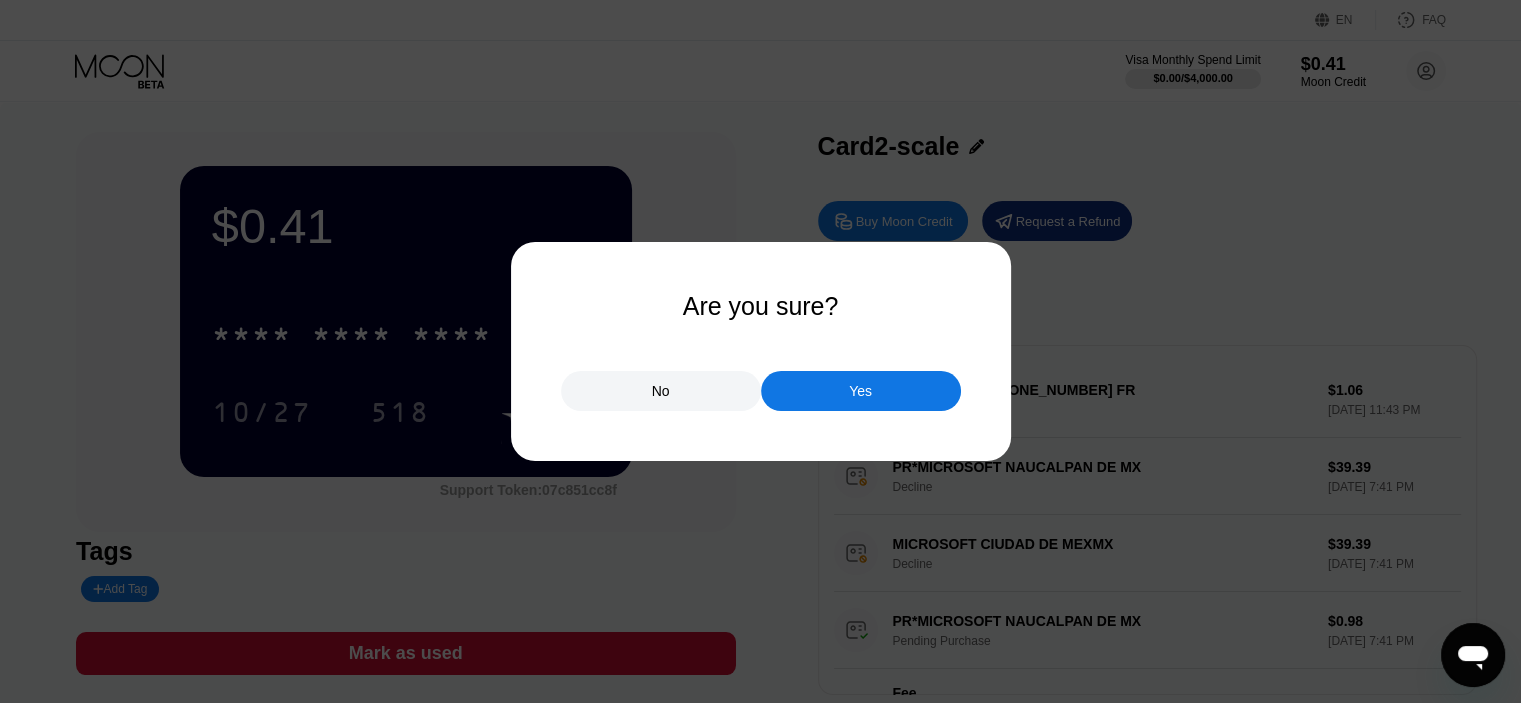 click at bounding box center (768, 351) 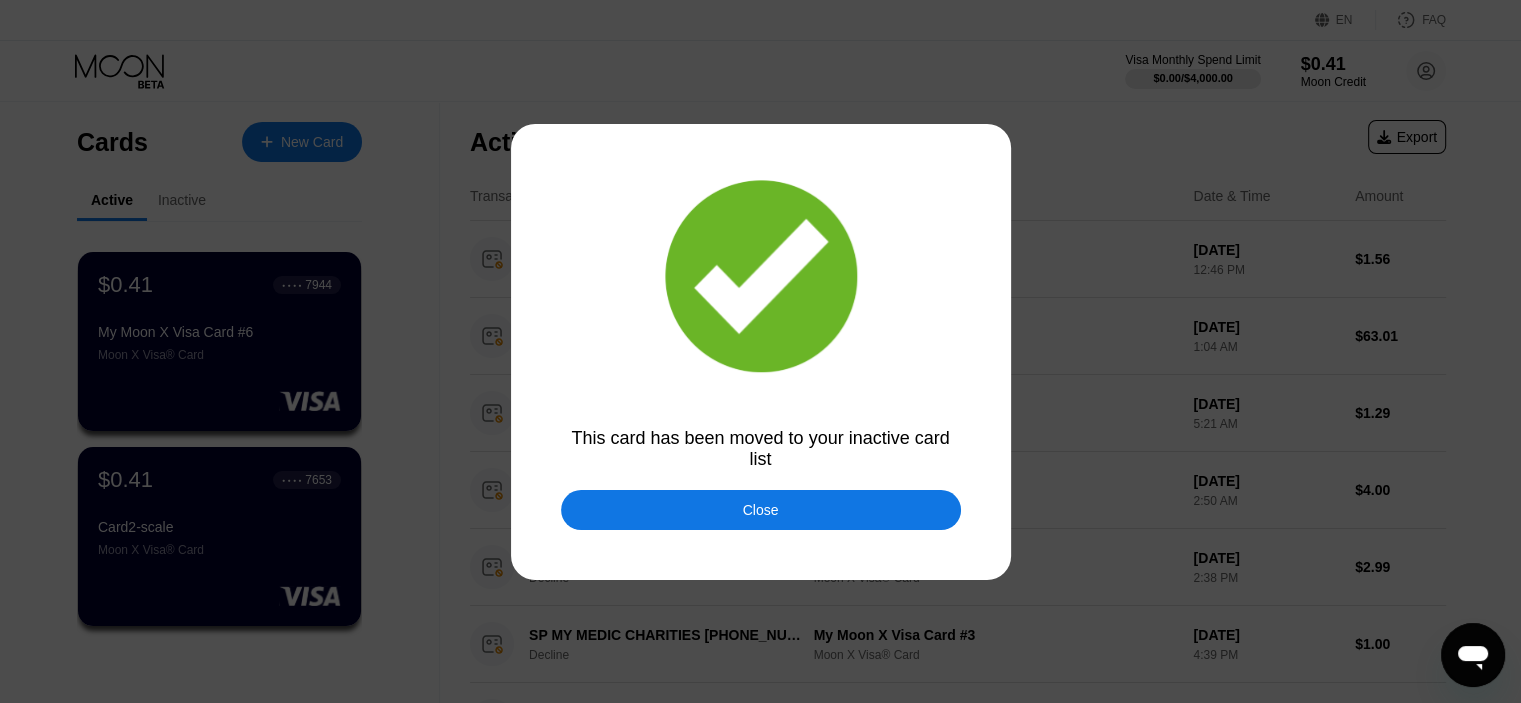 click on "Close" at bounding box center [761, 510] 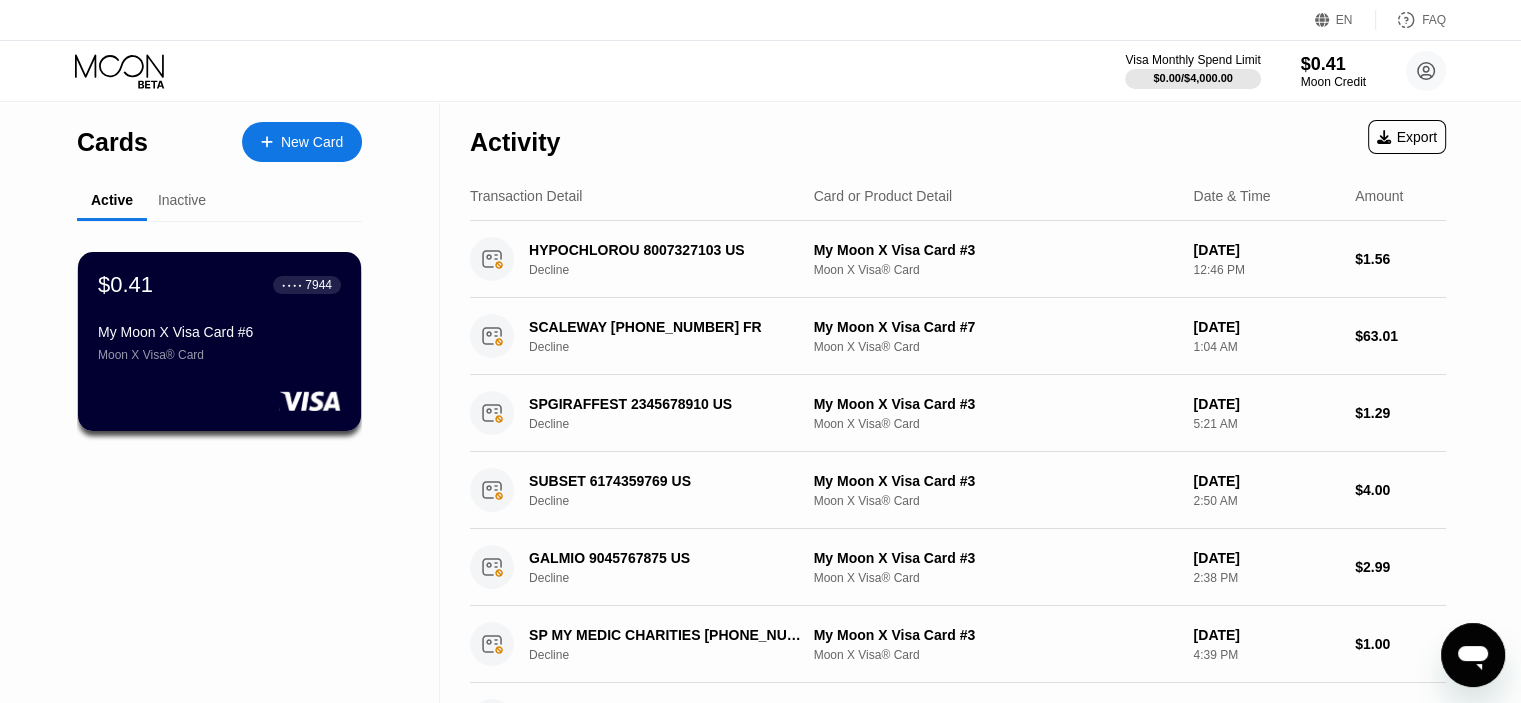 click on "My Moon X Visa Card #6" at bounding box center [219, 332] 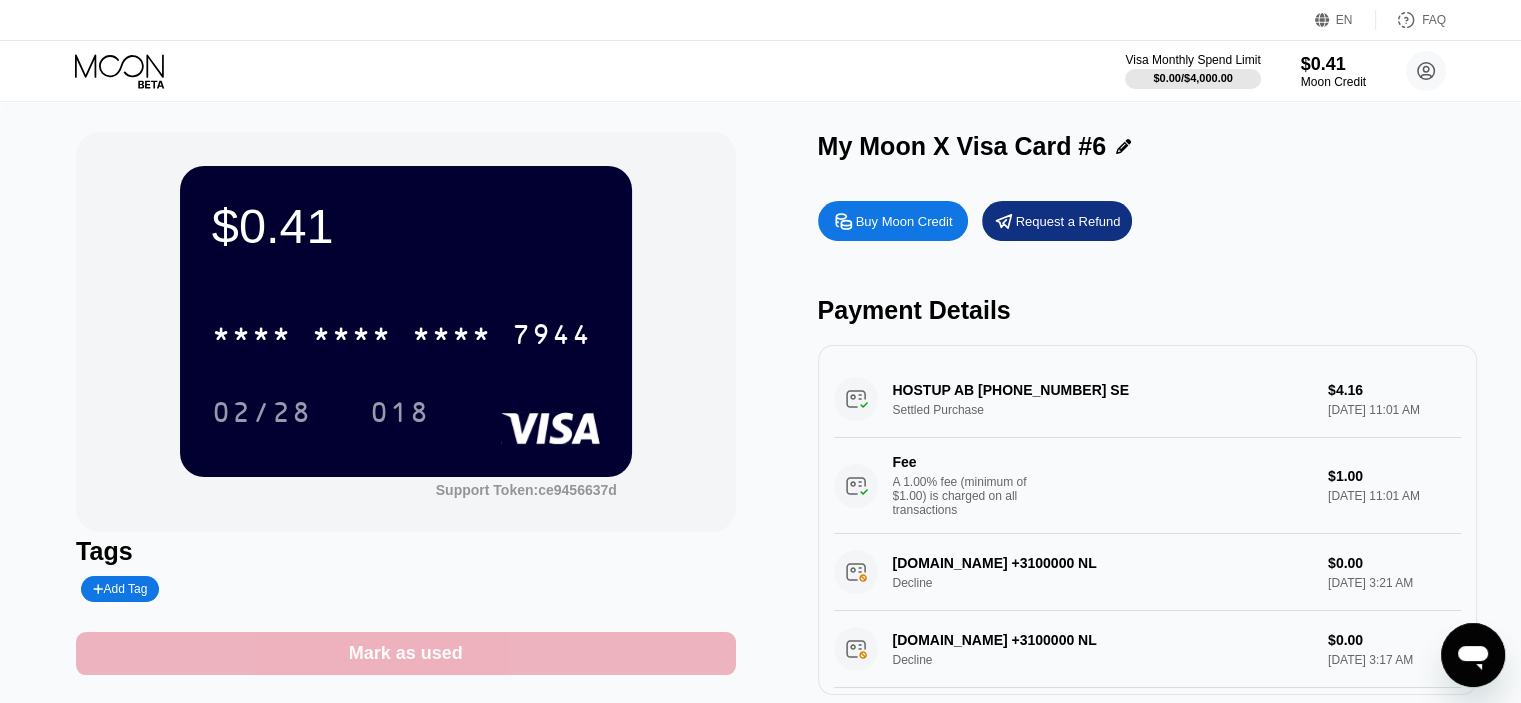 click on "Mark as used" at bounding box center (405, 653) 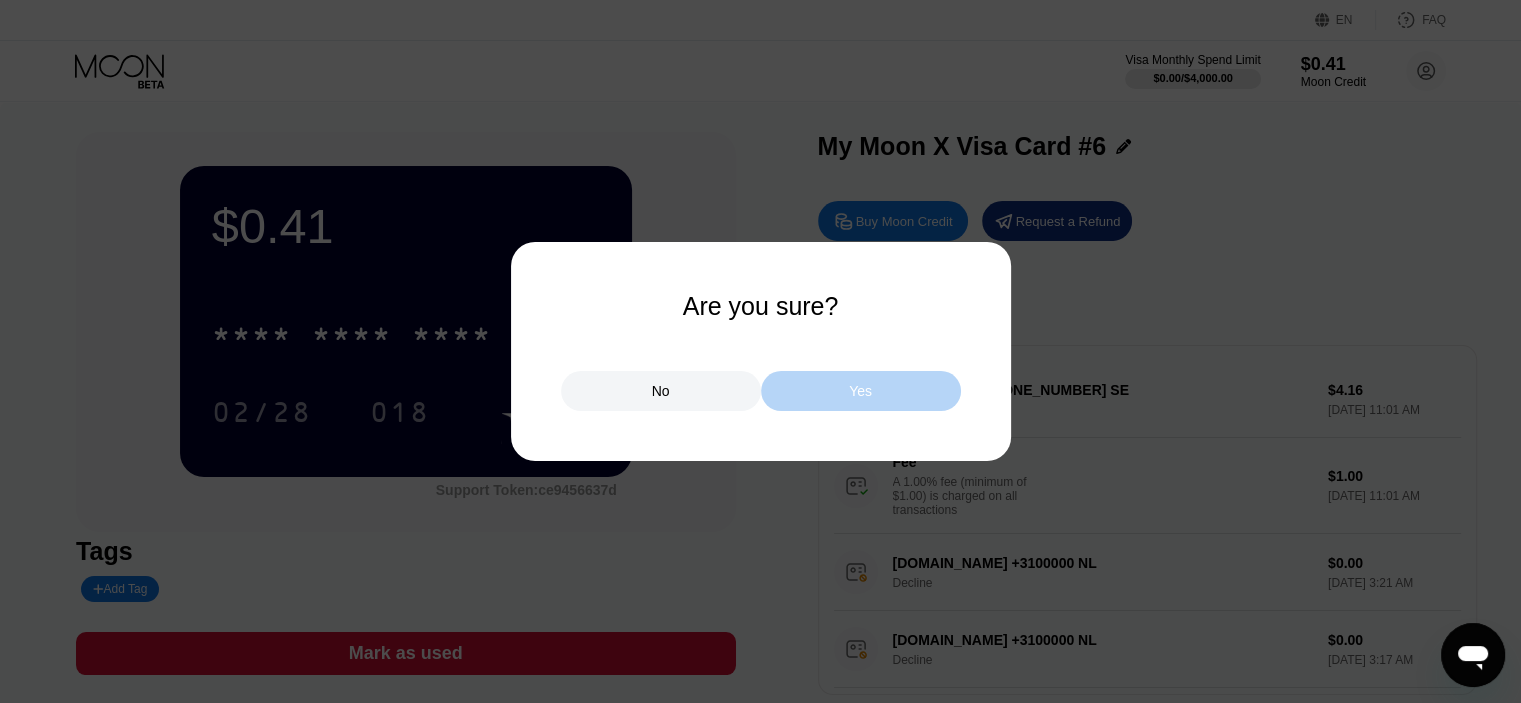click on "Yes" at bounding box center [861, 391] 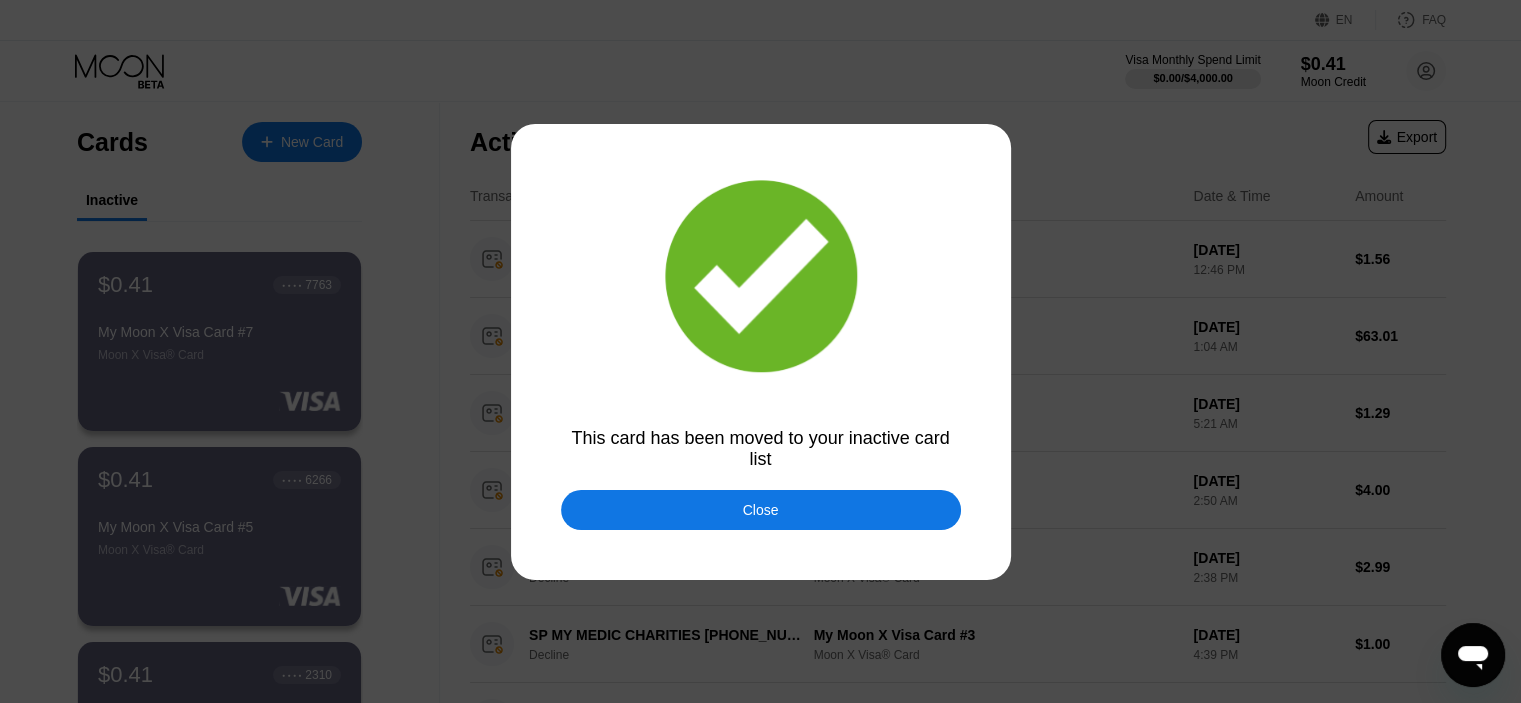 click on "Close" at bounding box center (761, 510) 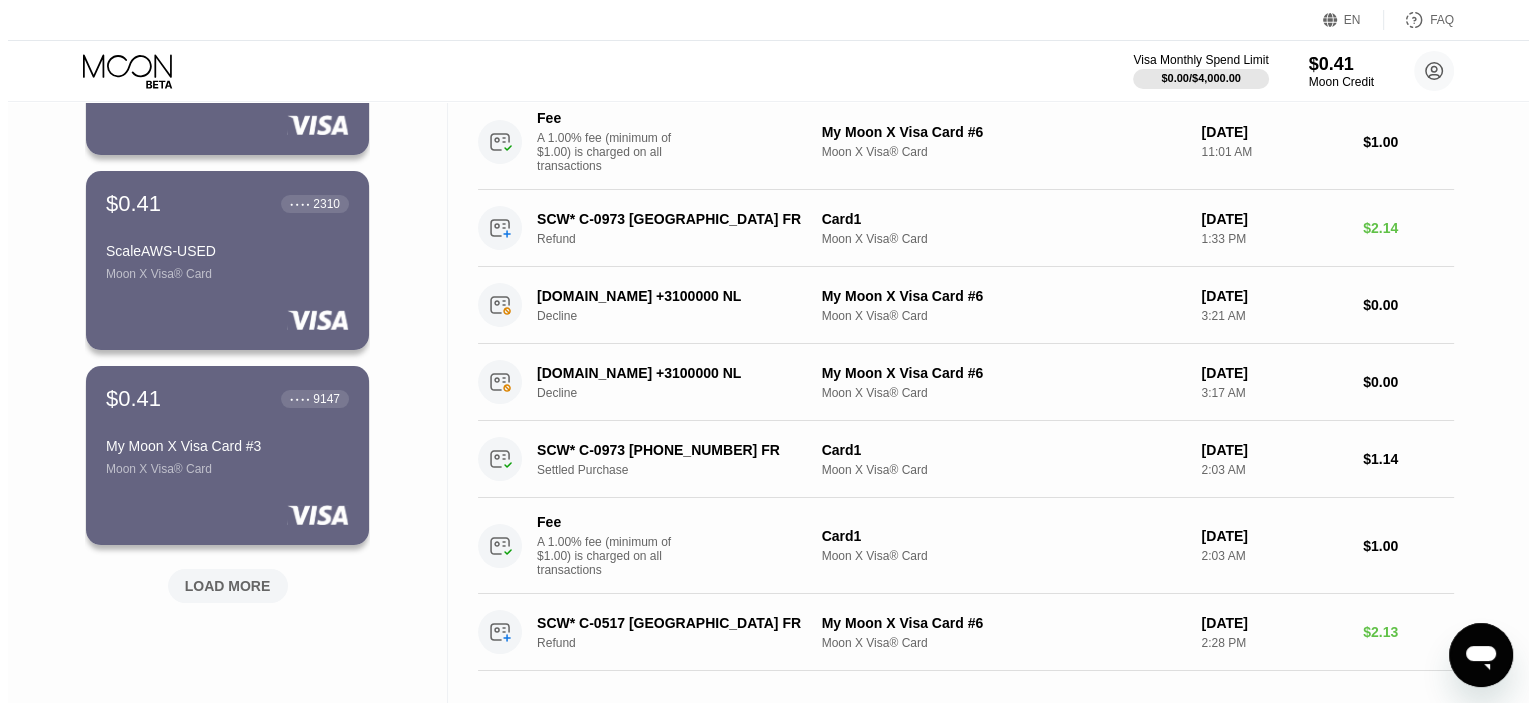 scroll, scrollTop: 0, scrollLeft: 0, axis: both 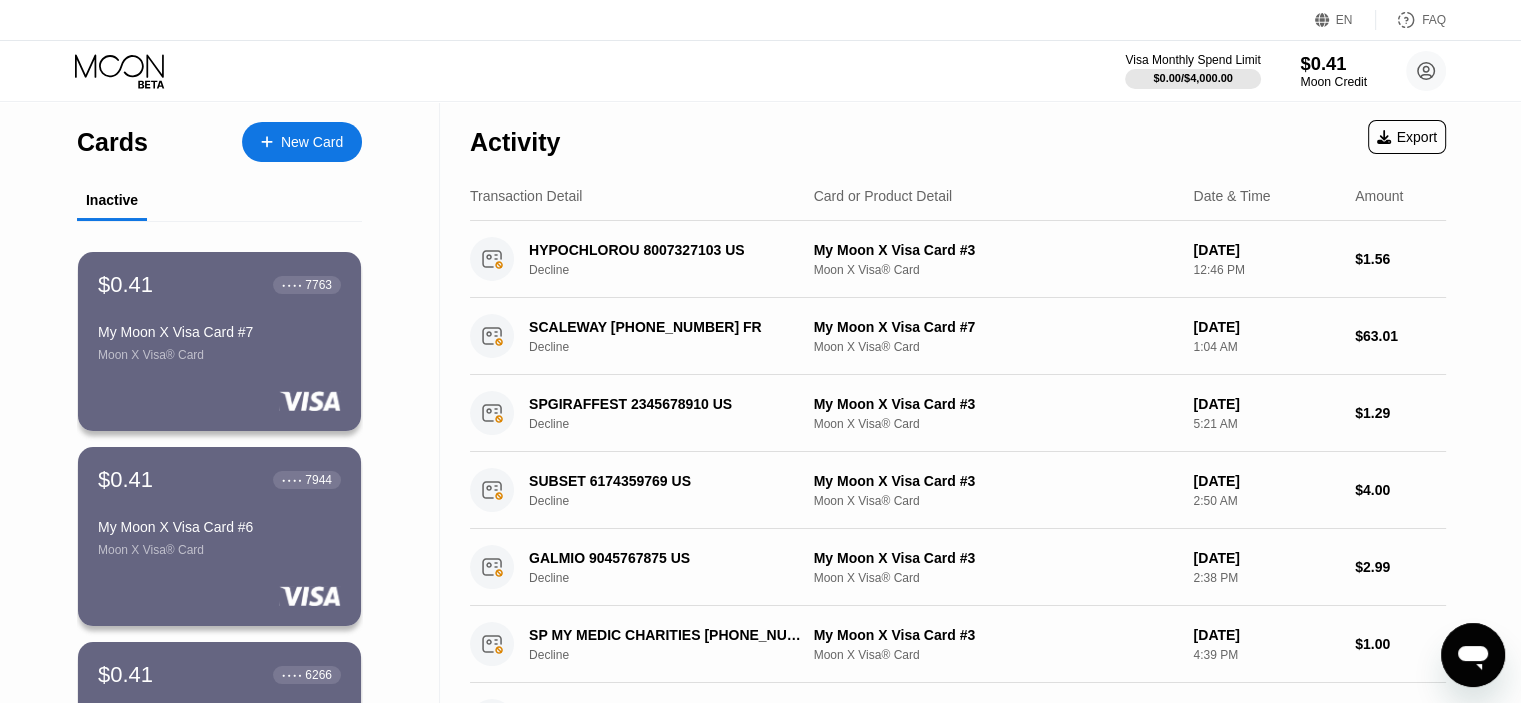 click on "$0.41" at bounding box center [1333, 63] 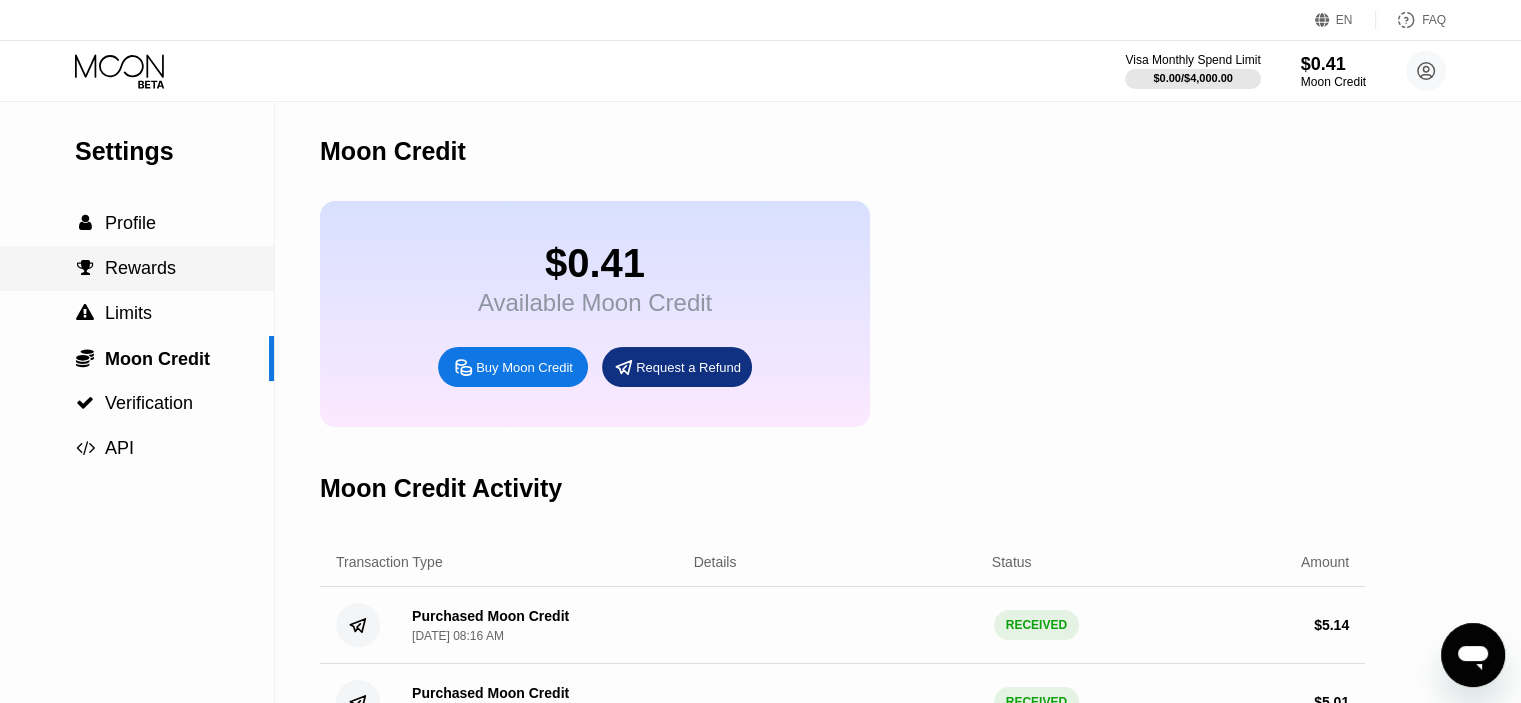 click on "Rewards" at bounding box center (140, 268) 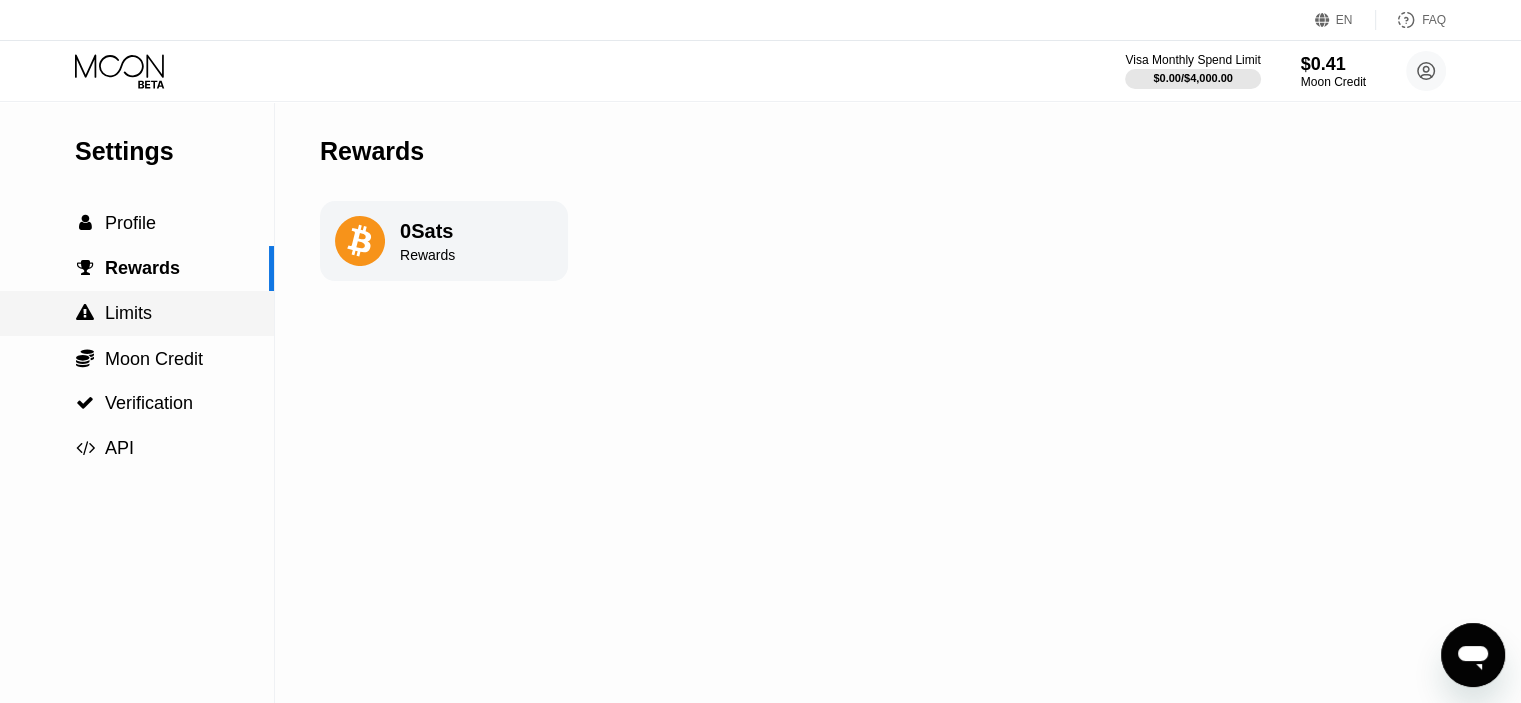 click on " Limits" at bounding box center [137, 313] 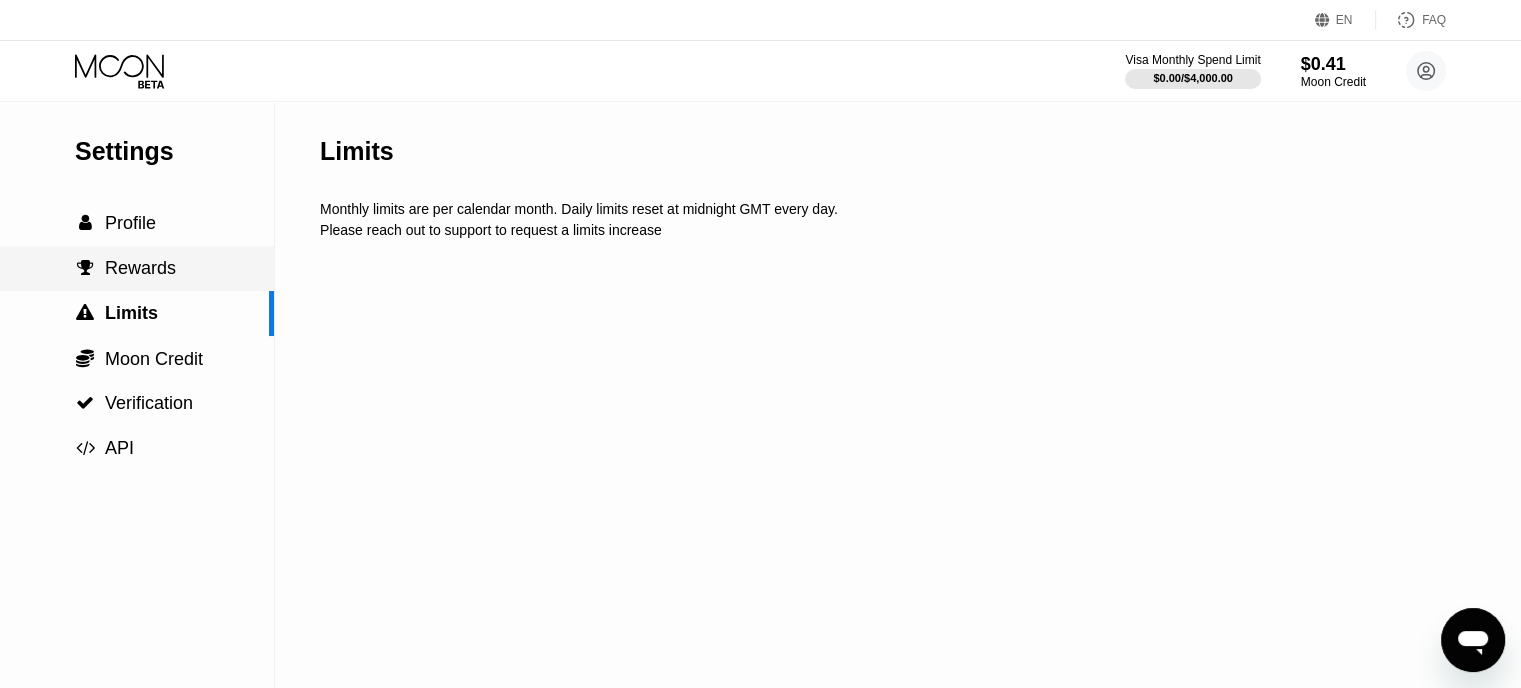 click on " Profile" at bounding box center (137, 223) 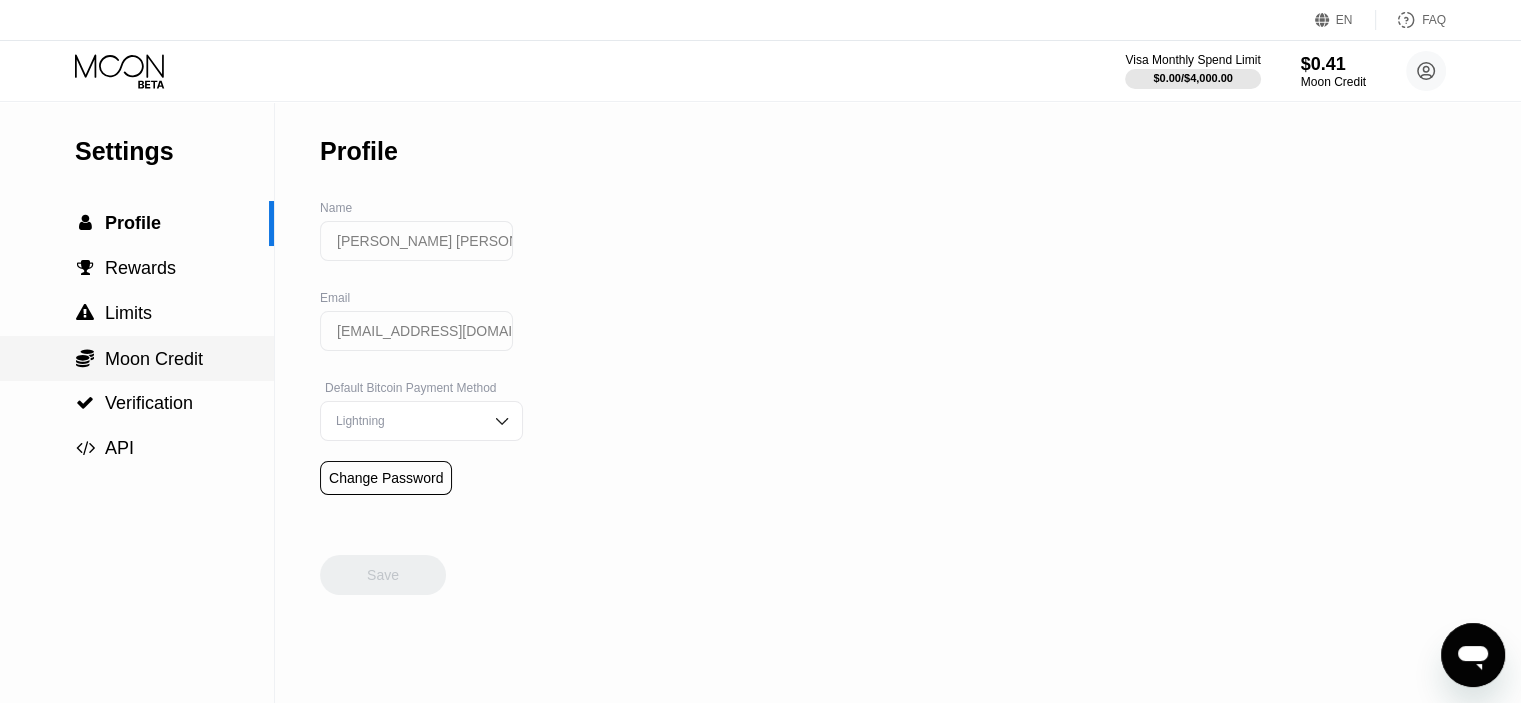 click on "Moon Credit" at bounding box center [154, 359] 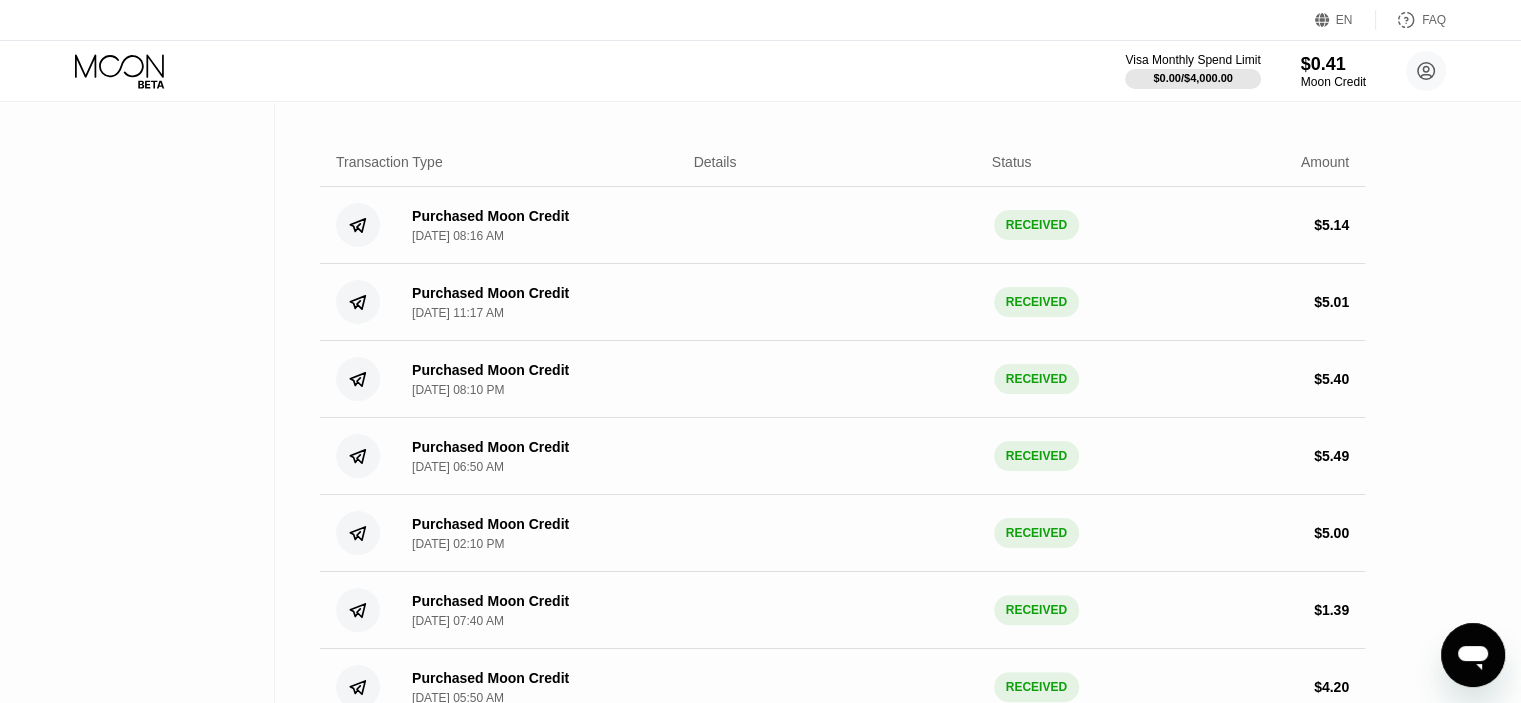 scroll, scrollTop: 133, scrollLeft: 0, axis: vertical 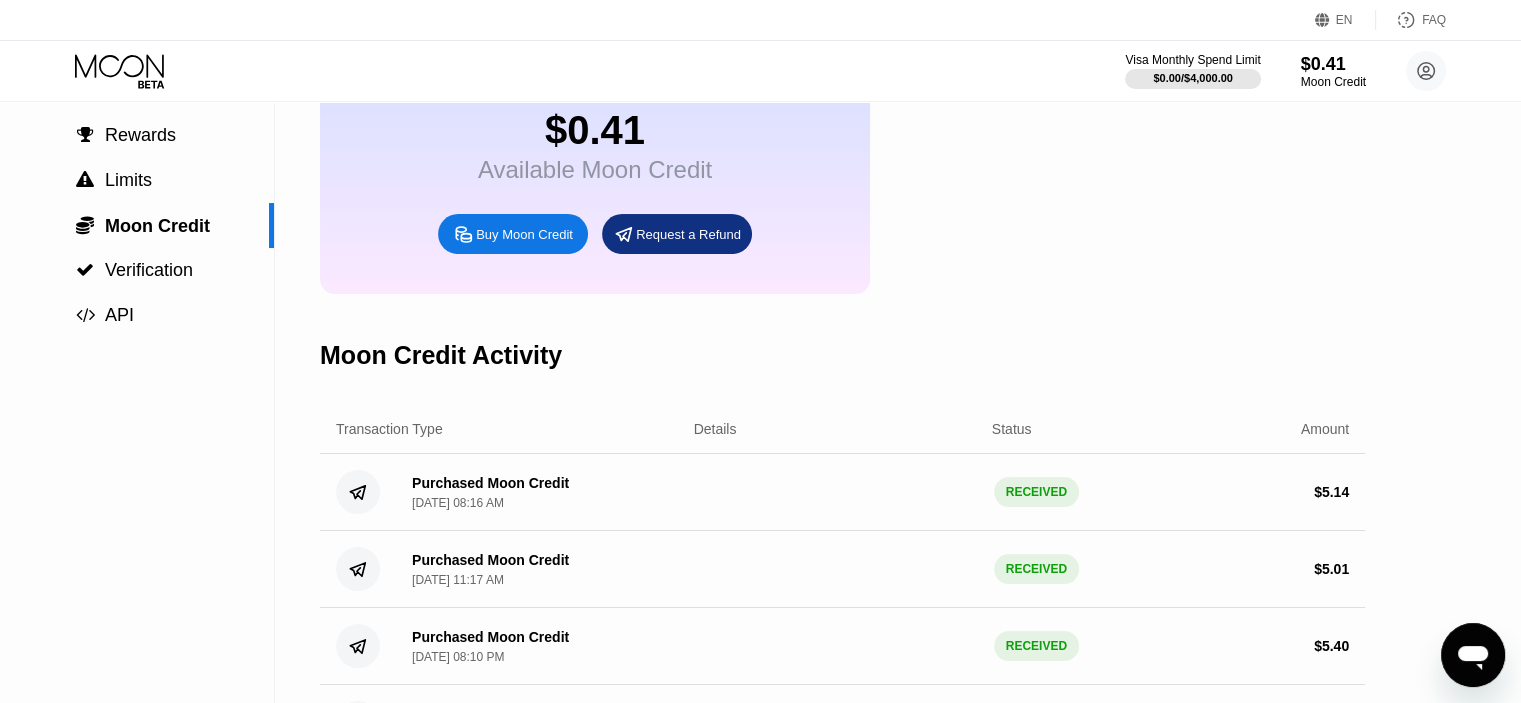 click on "Buy Moon Credit" at bounding box center (524, 234) 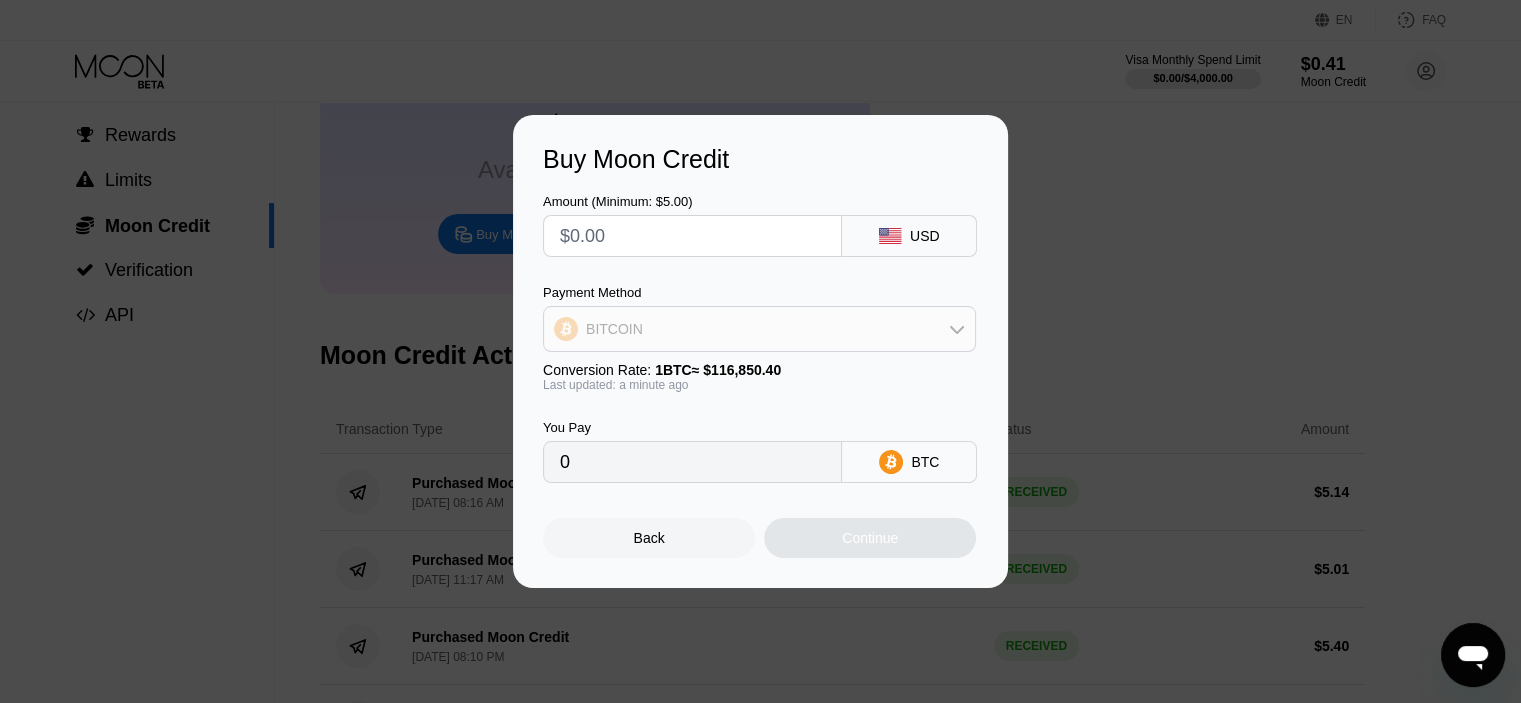 click on "BITCOIN" at bounding box center (759, 329) 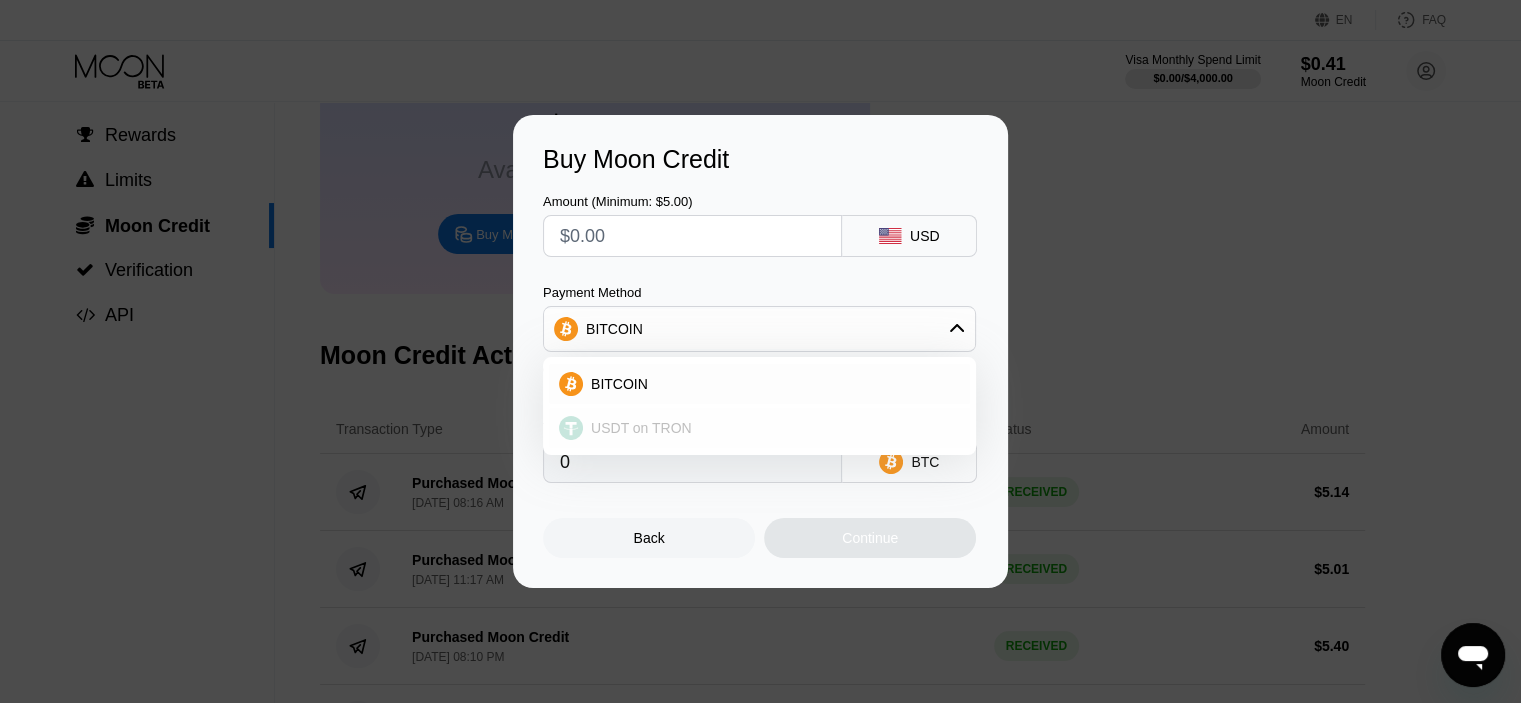 click on "USDT on TRON" at bounding box center [771, 428] 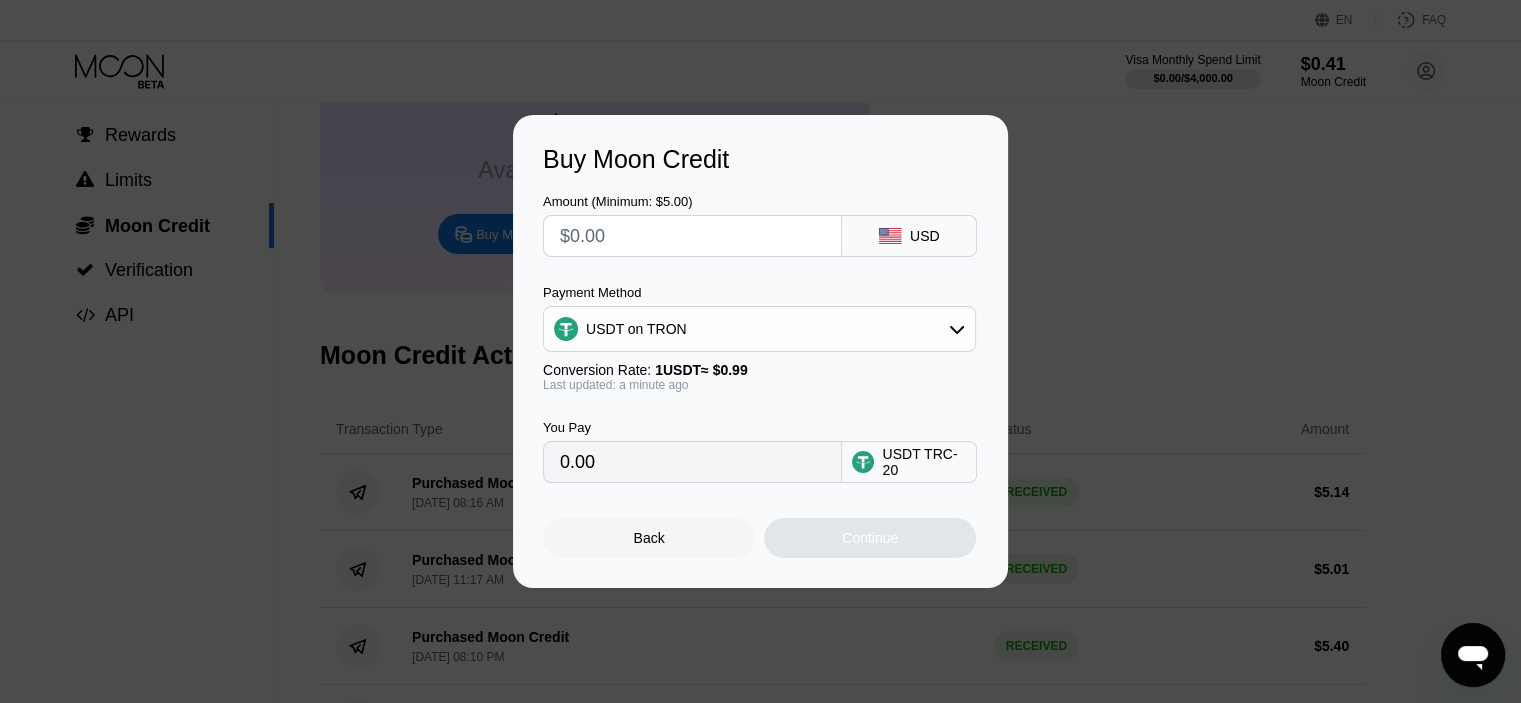 click at bounding box center [692, 236] 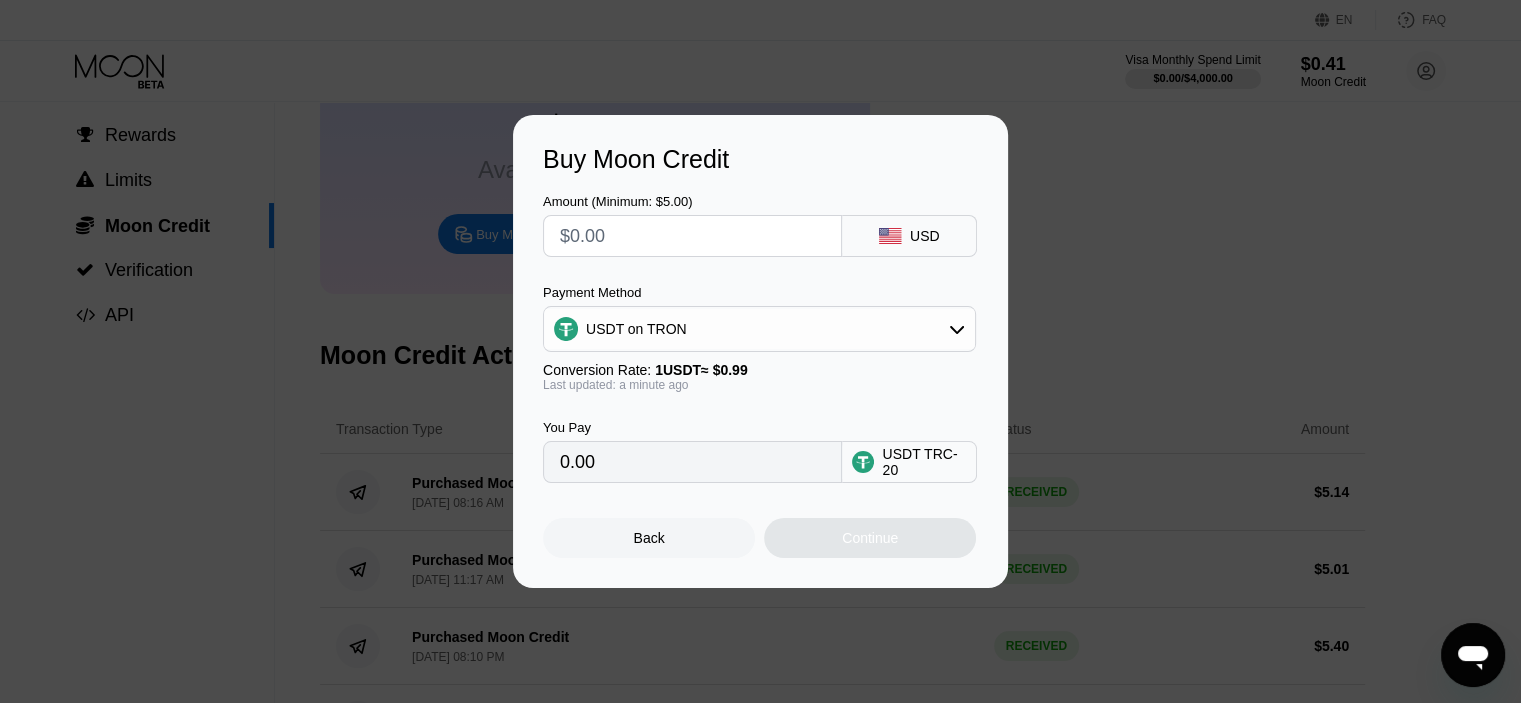 click at bounding box center (692, 236) 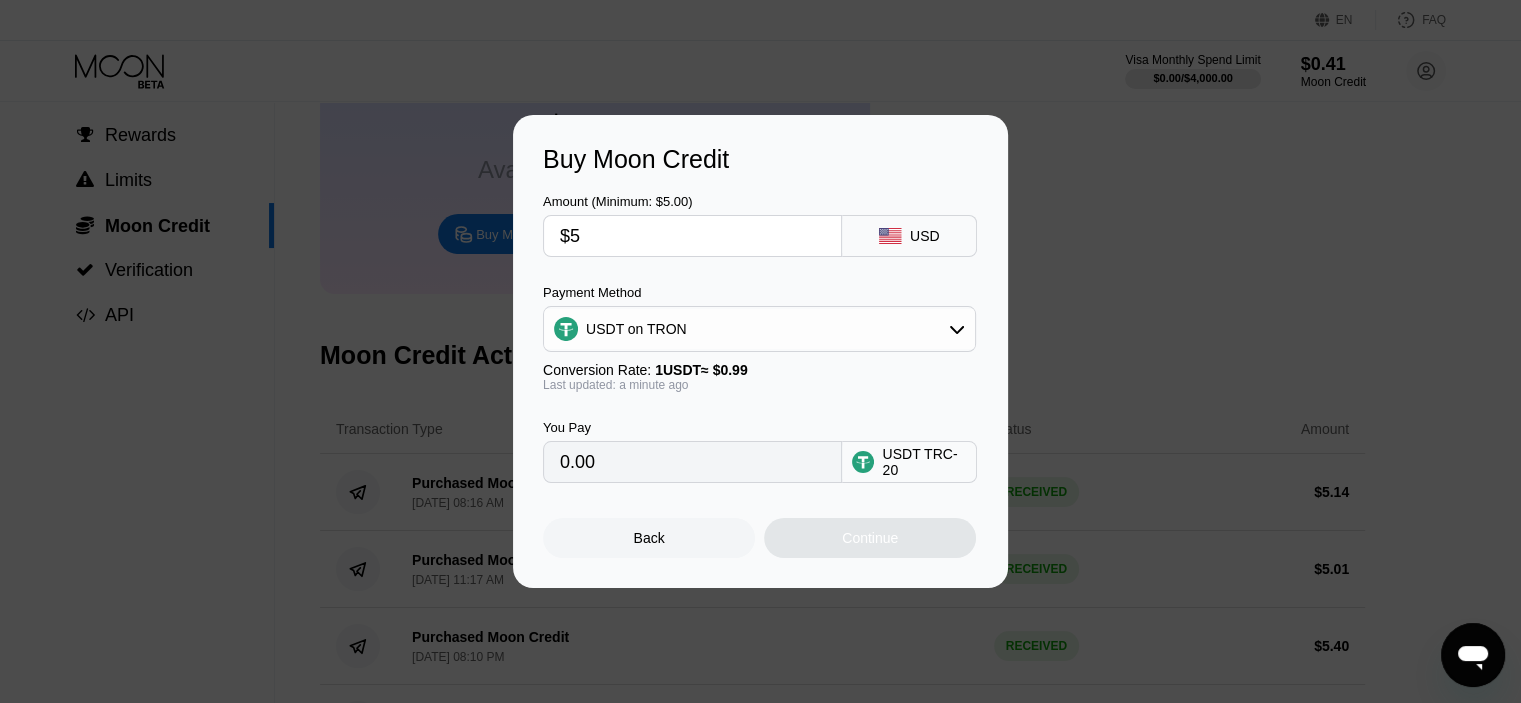 type on "5.05" 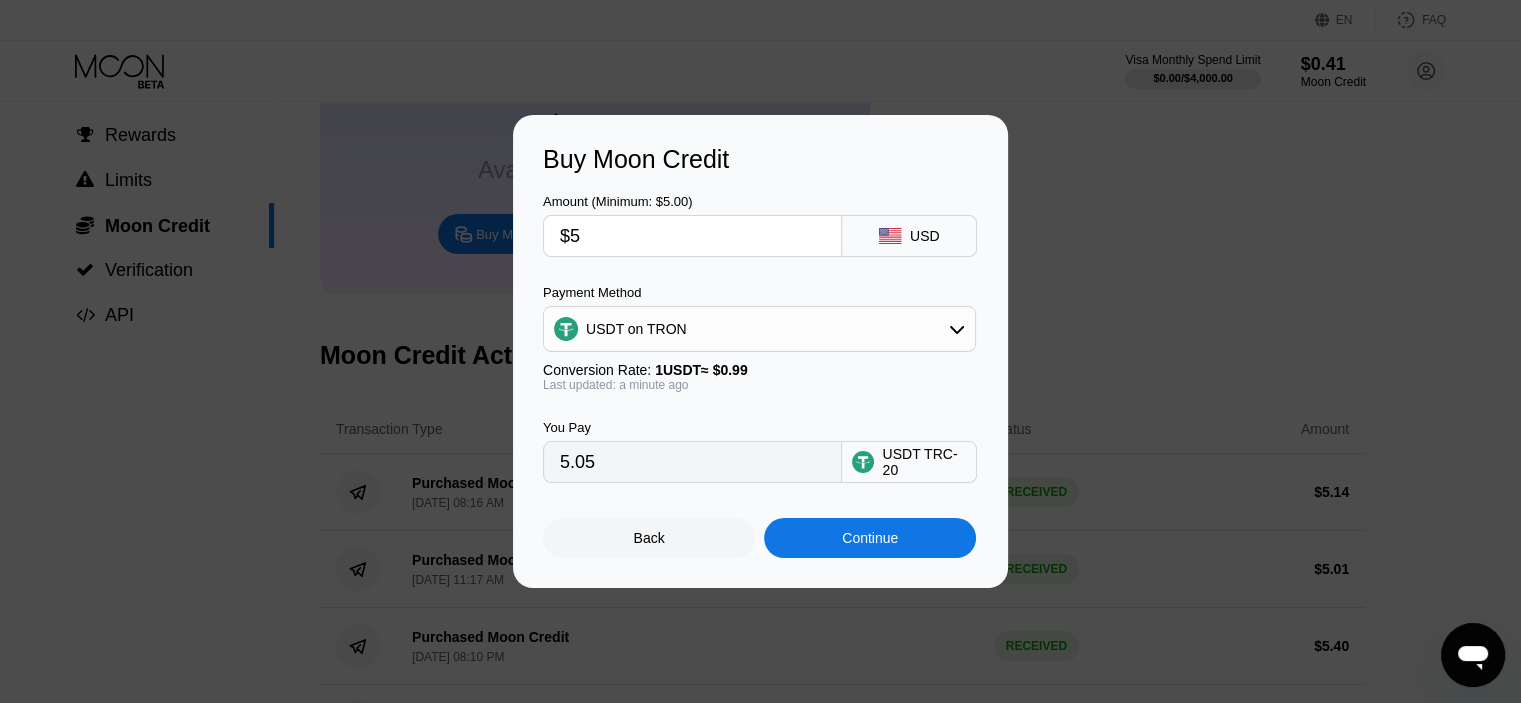type on "$5" 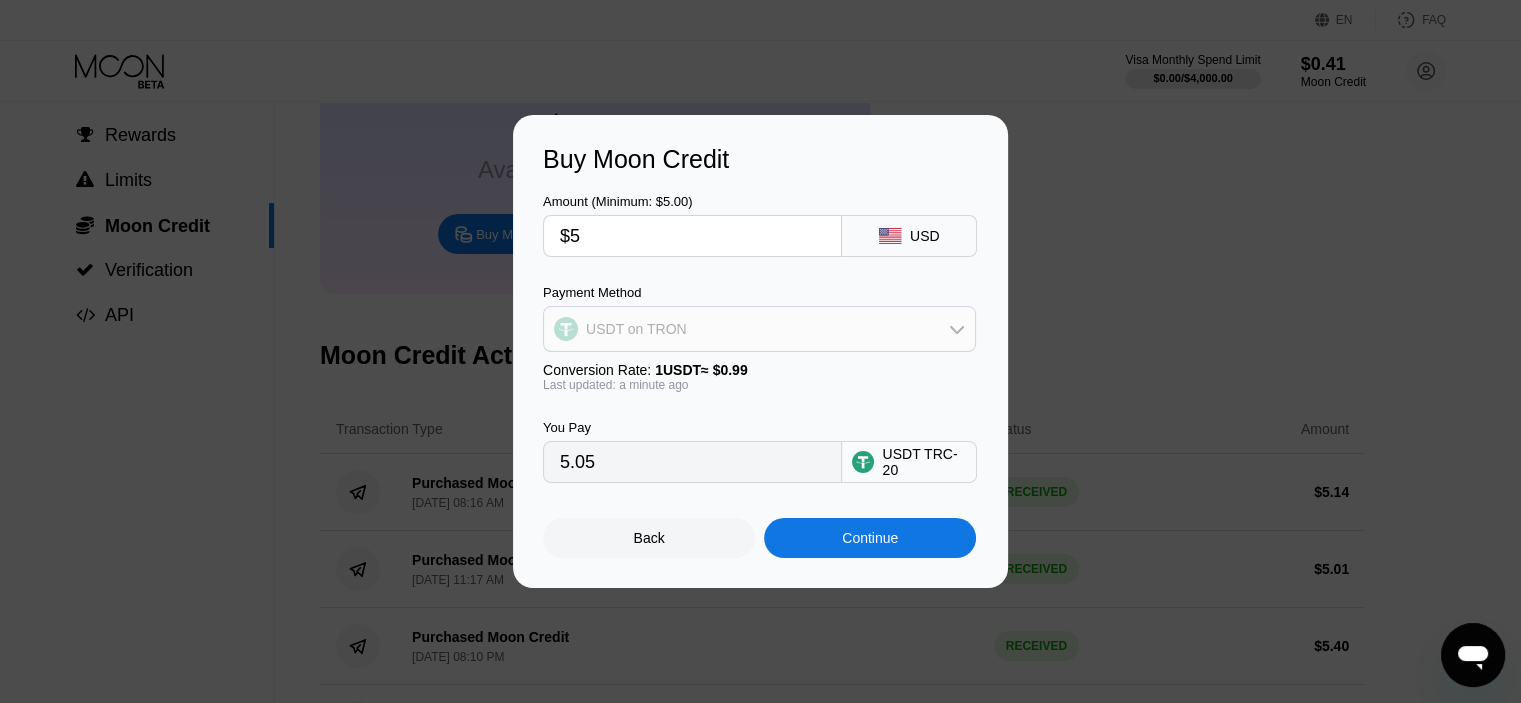 click on "USDT on TRON" at bounding box center [759, 329] 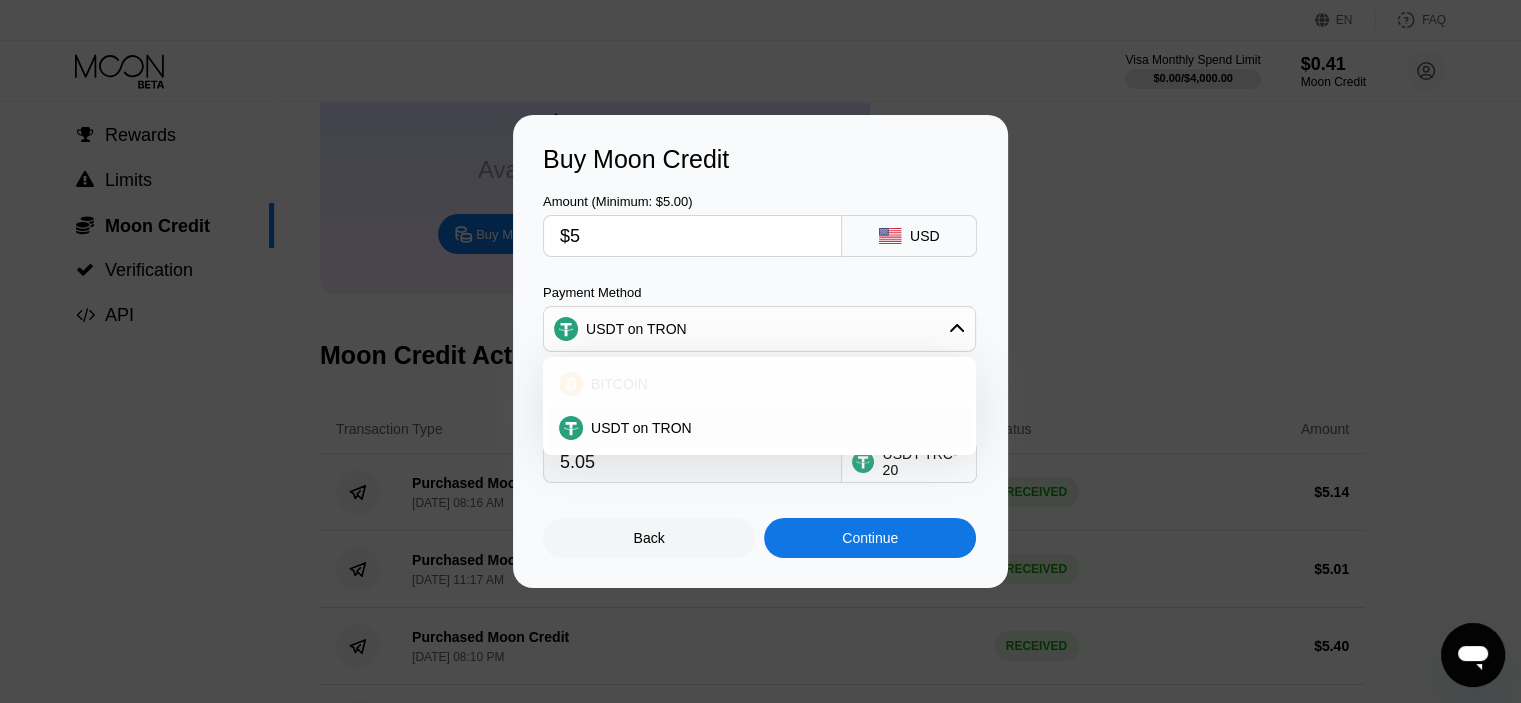 click on "BITCOIN" at bounding box center [759, 384] 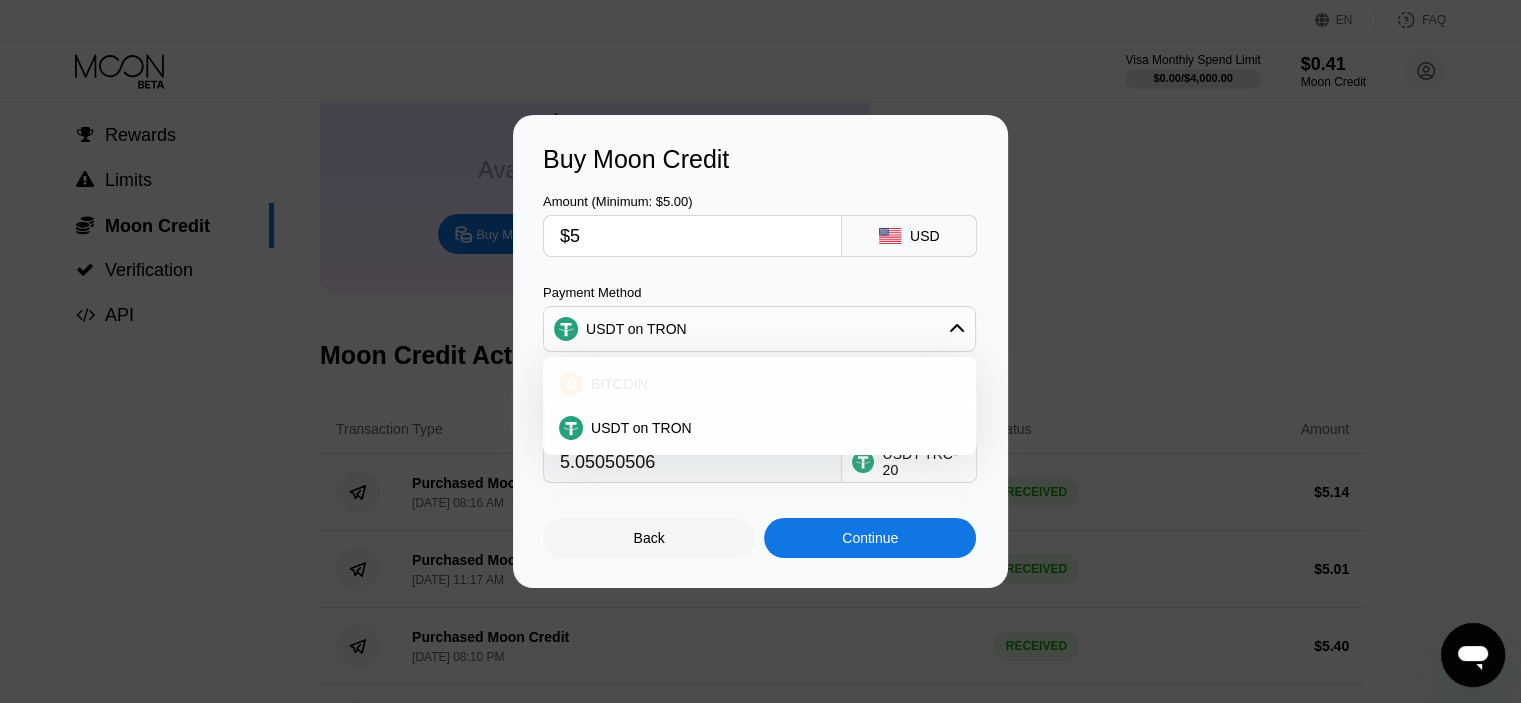 type on "0.00004279" 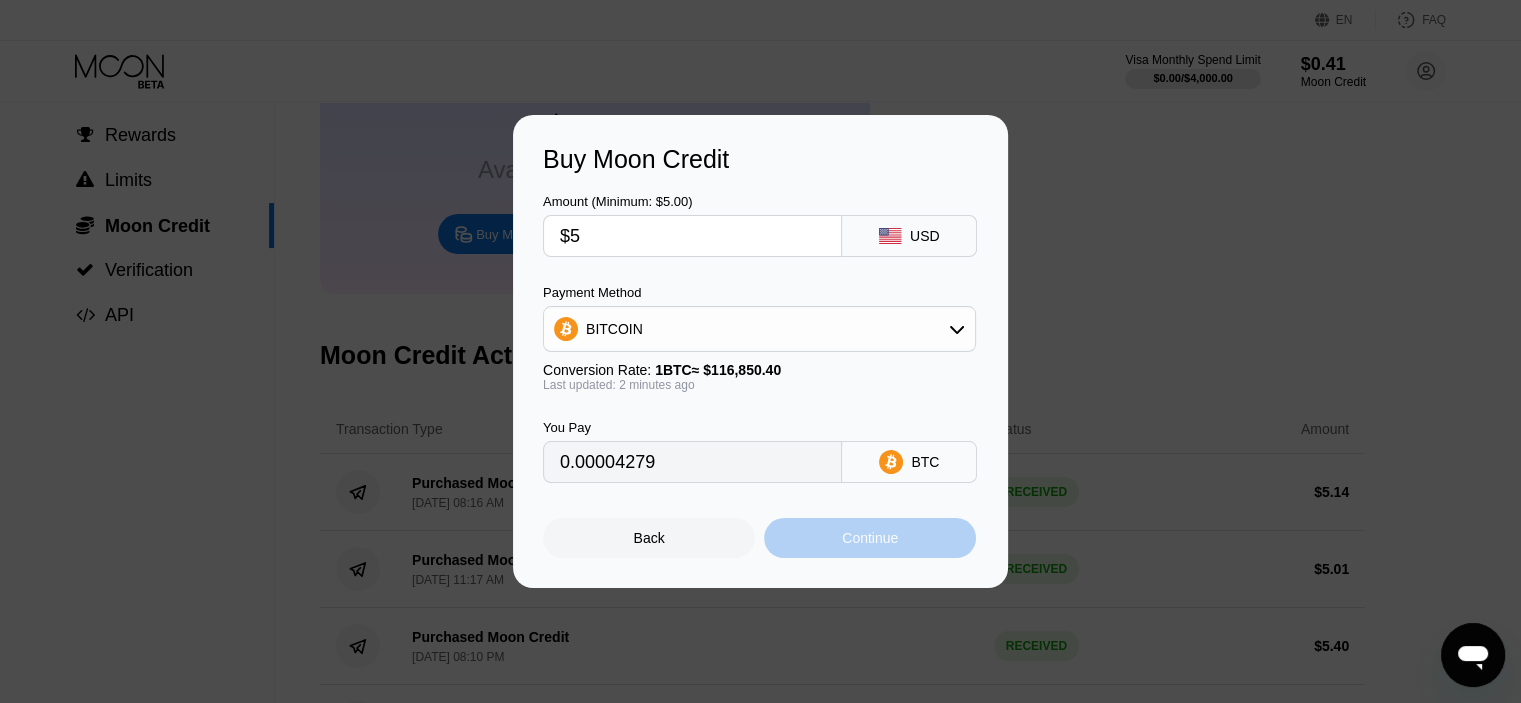 click on "Continue" at bounding box center [870, 538] 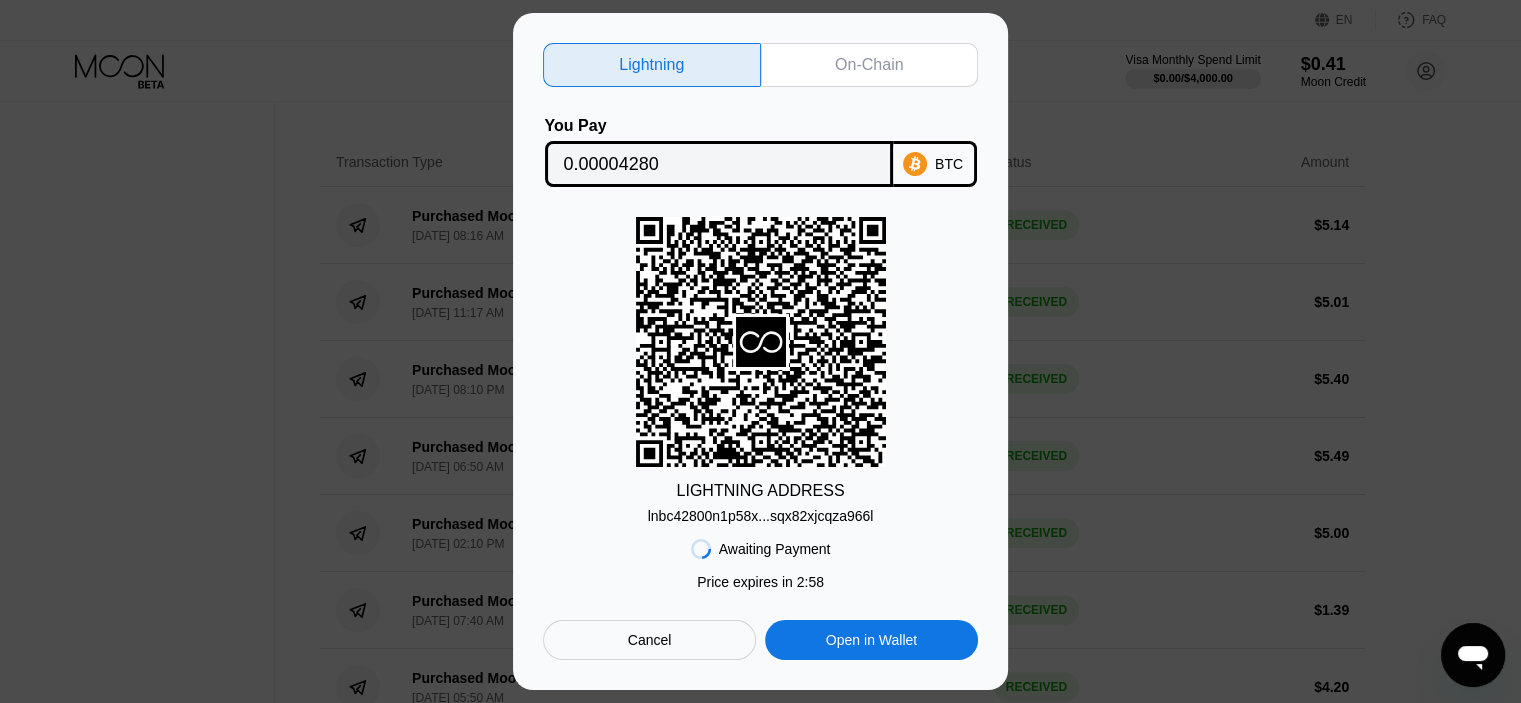 scroll, scrollTop: 0, scrollLeft: 0, axis: both 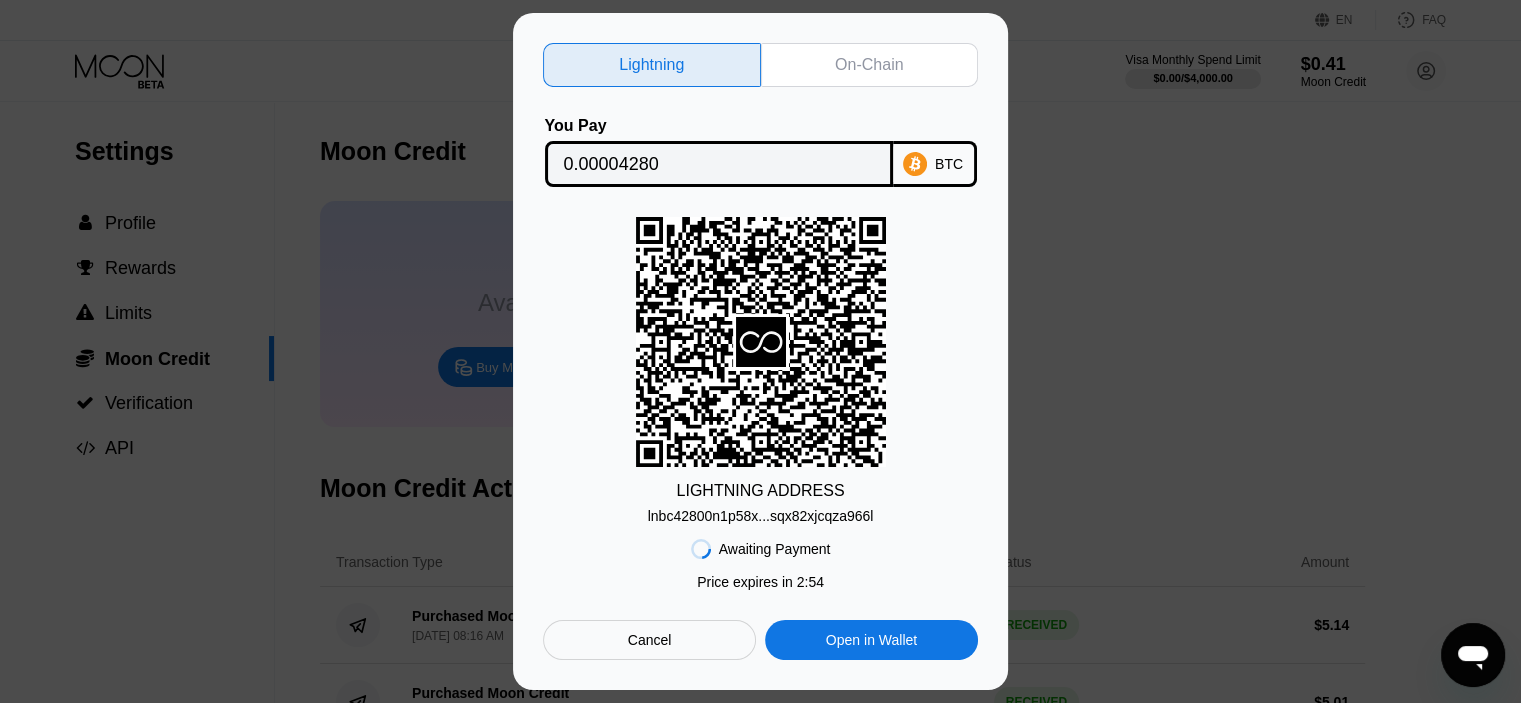 click on "Cancel" at bounding box center [650, 640] 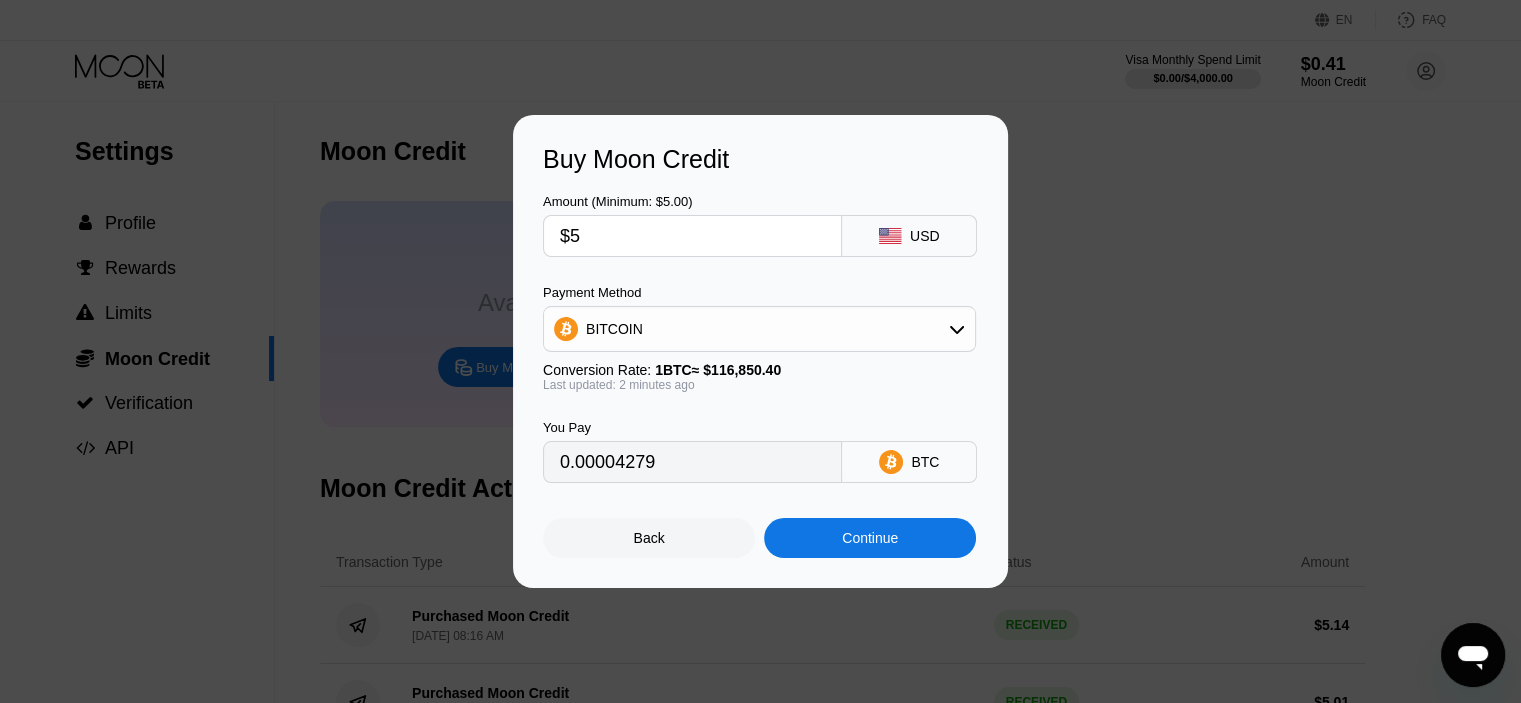 click on "Last updated:   2 minutes ago" at bounding box center [759, 385] 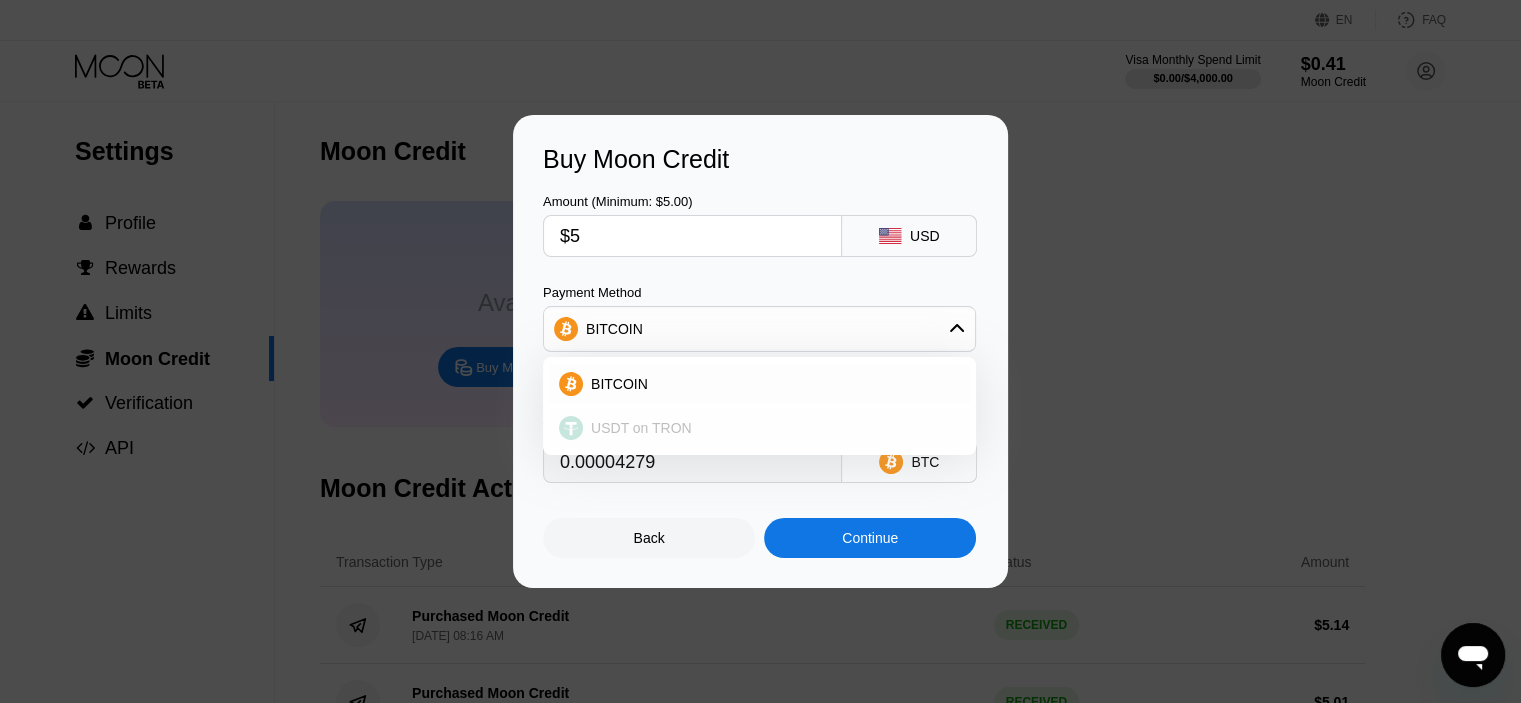 click on "USDT on TRON" at bounding box center (641, 428) 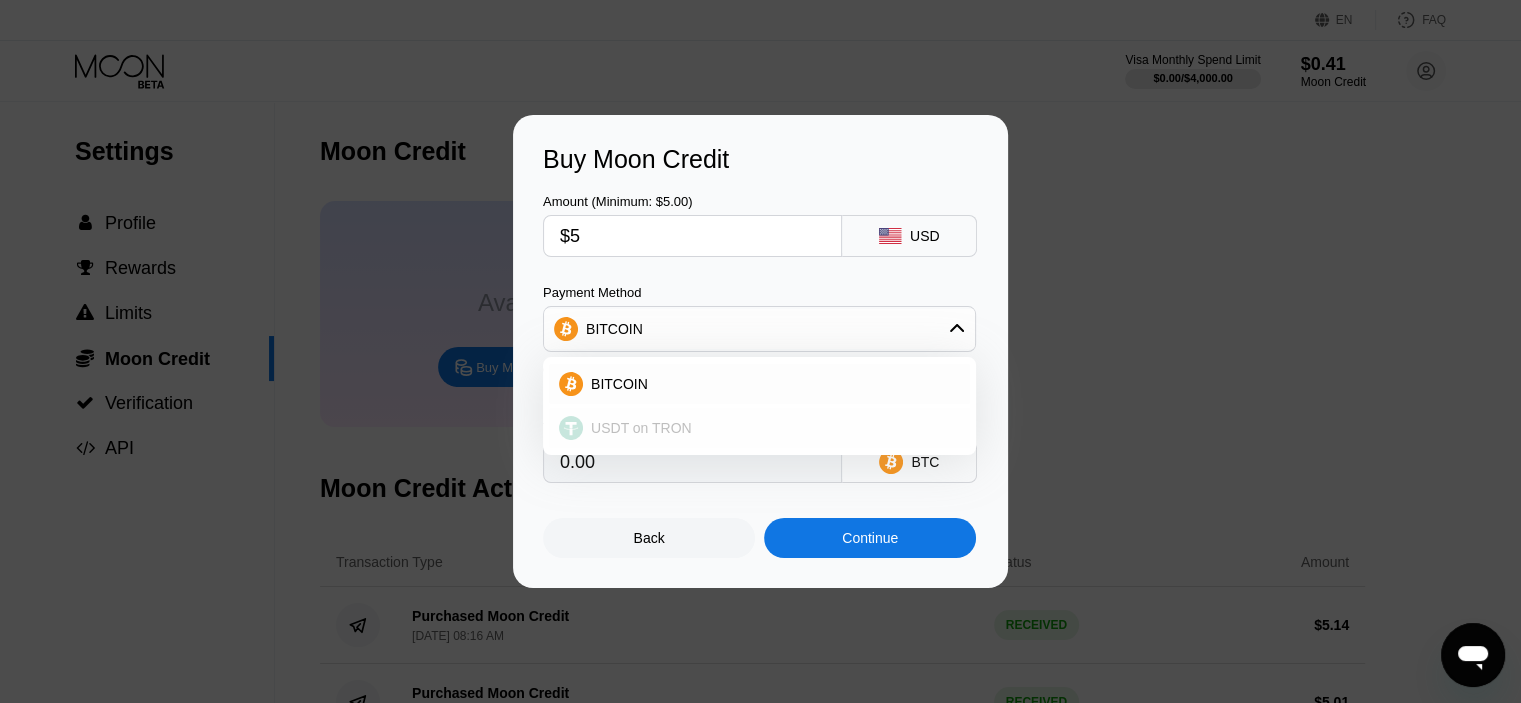 type on "5.05" 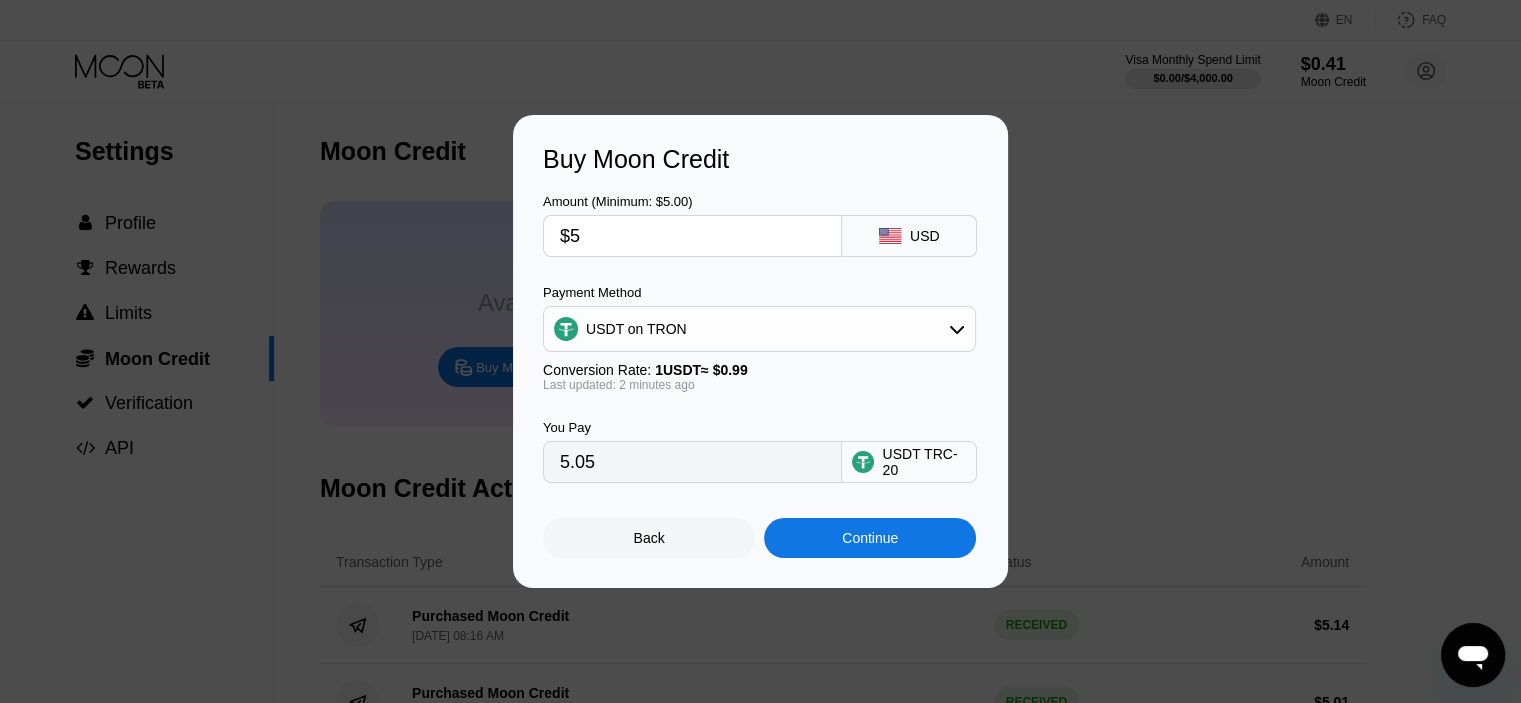 click on "Continue" at bounding box center [870, 538] 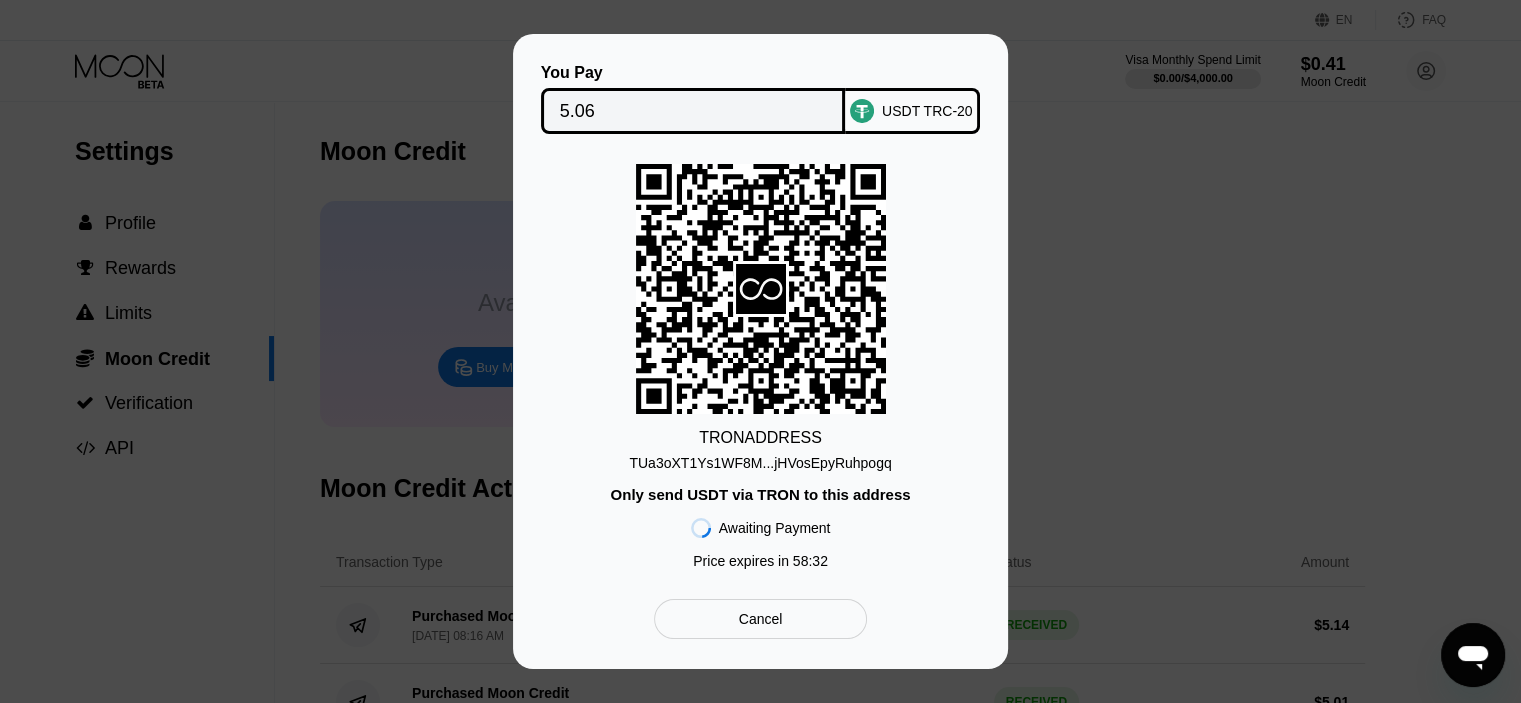 click on "USDT TRC-20" at bounding box center (927, 111) 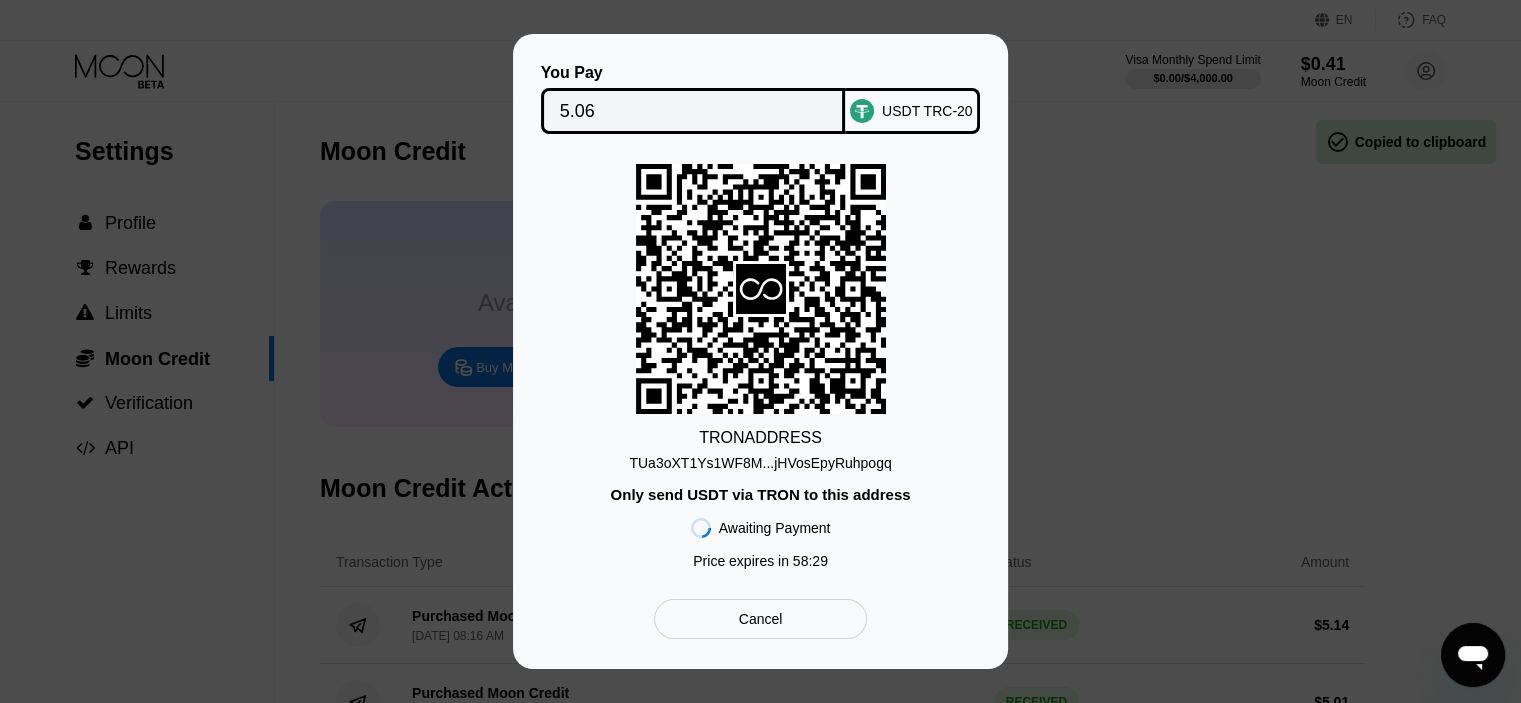 click on "Cancel" at bounding box center [761, 619] 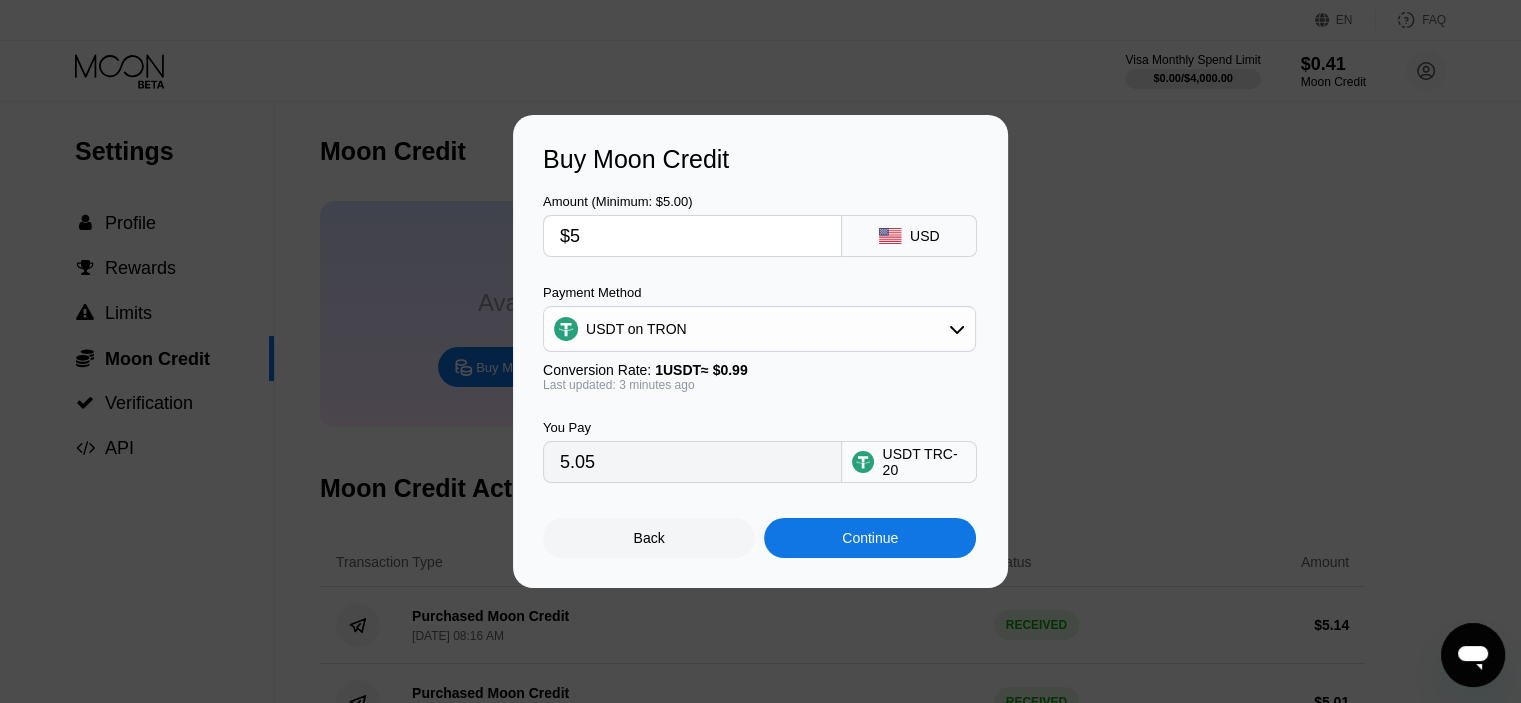 click on "USDT TRC-20" at bounding box center [924, 462] 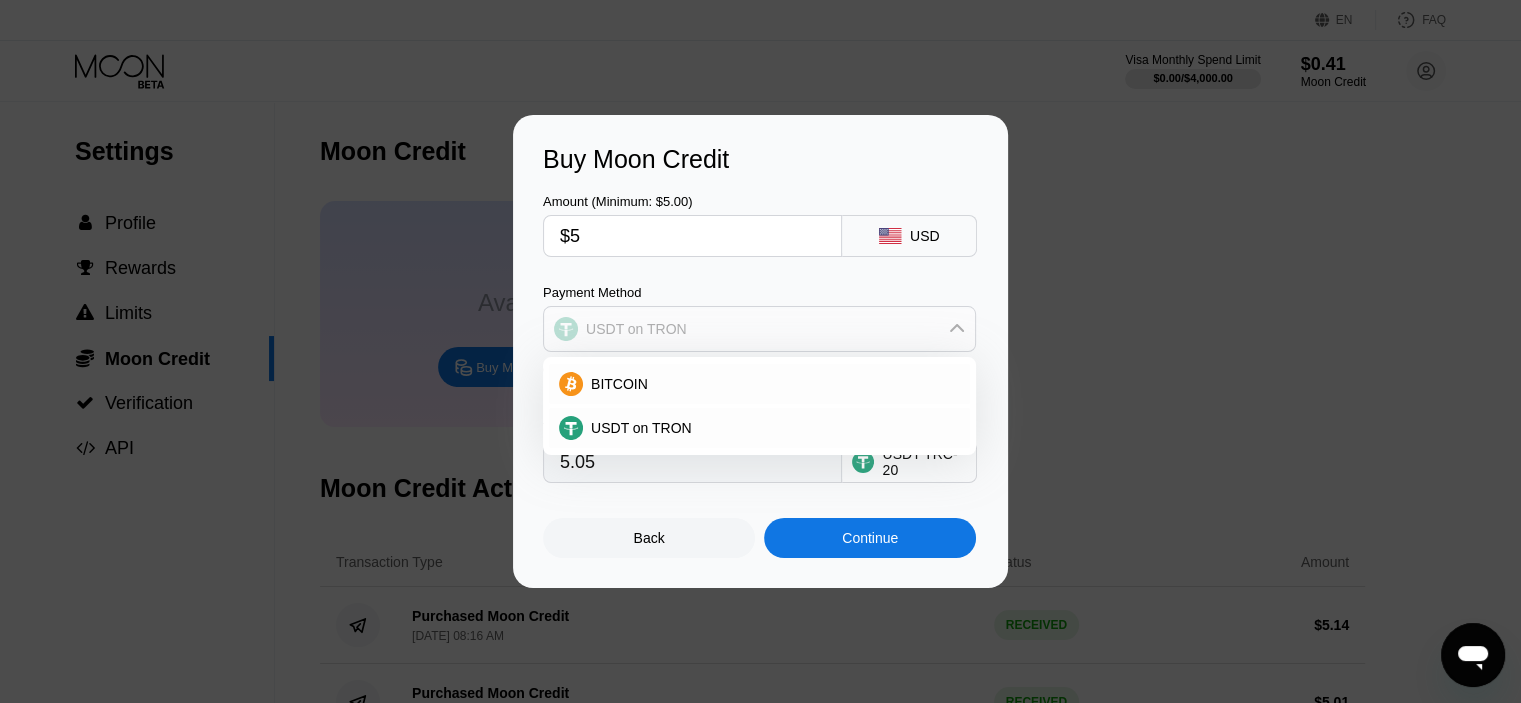 click on "USDT on TRON" at bounding box center (759, 329) 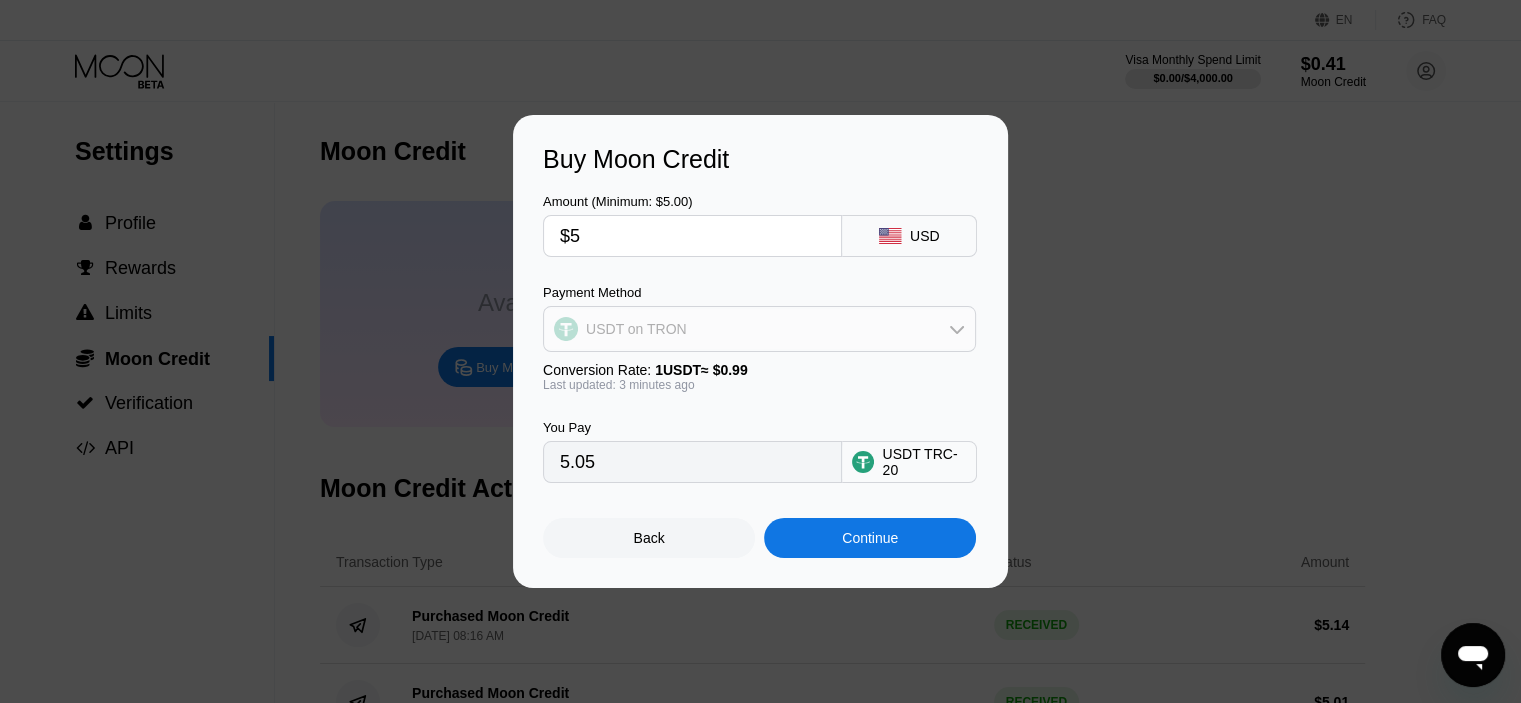click on "USDT on TRON" at bounding box center [759, 329] 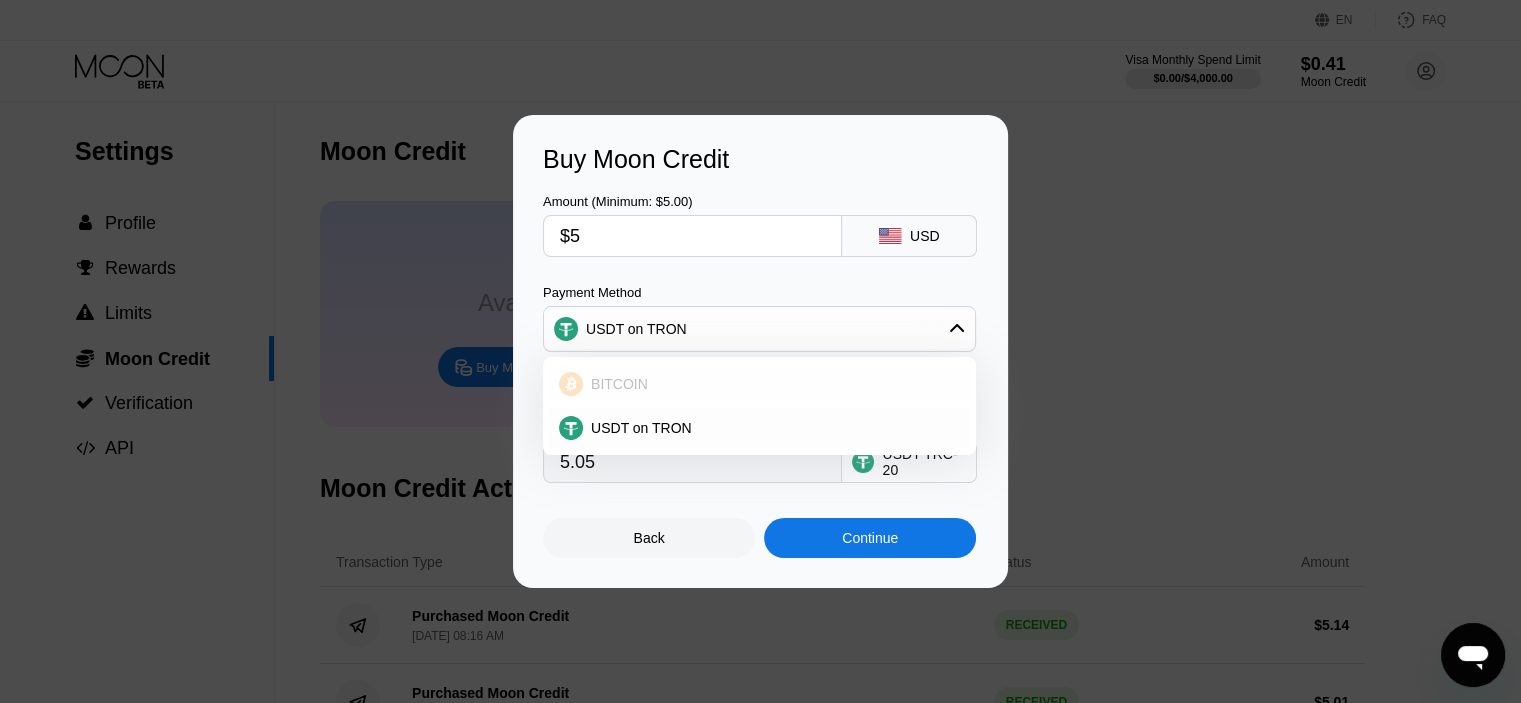 click on "BITCOIN" at bounding box center (759, 384) 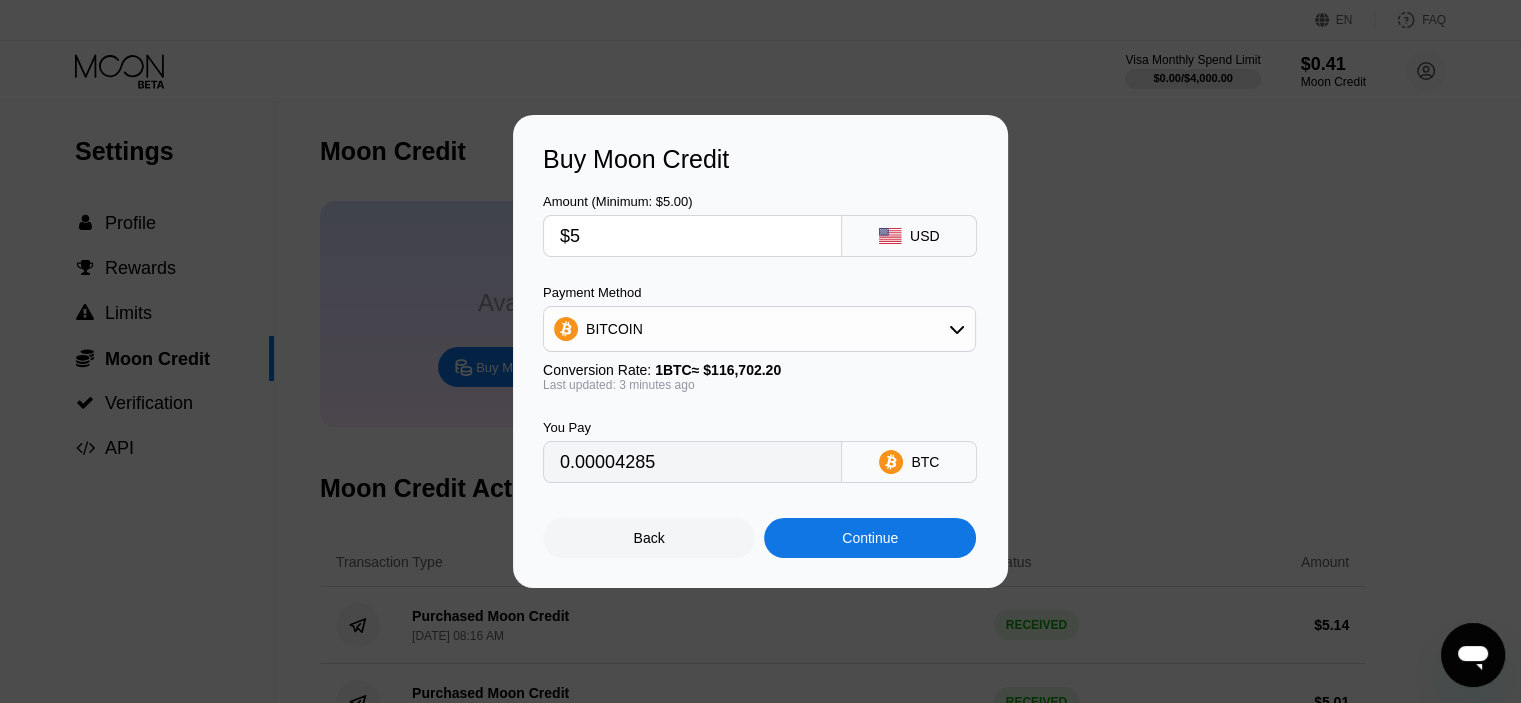 type on "0.00004283" 